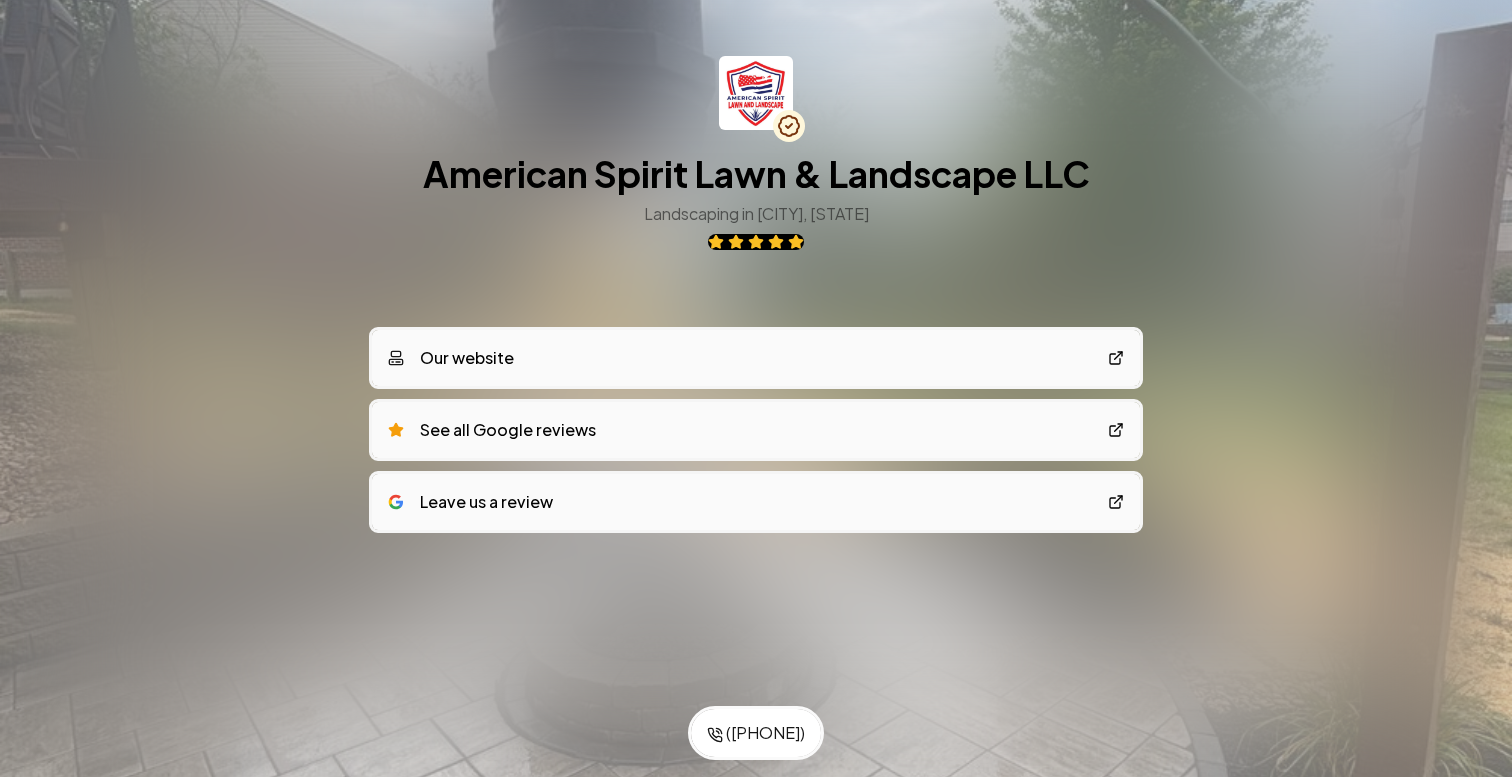 scroll, scrollTop: 0, scrollLeft: 0, axis: both 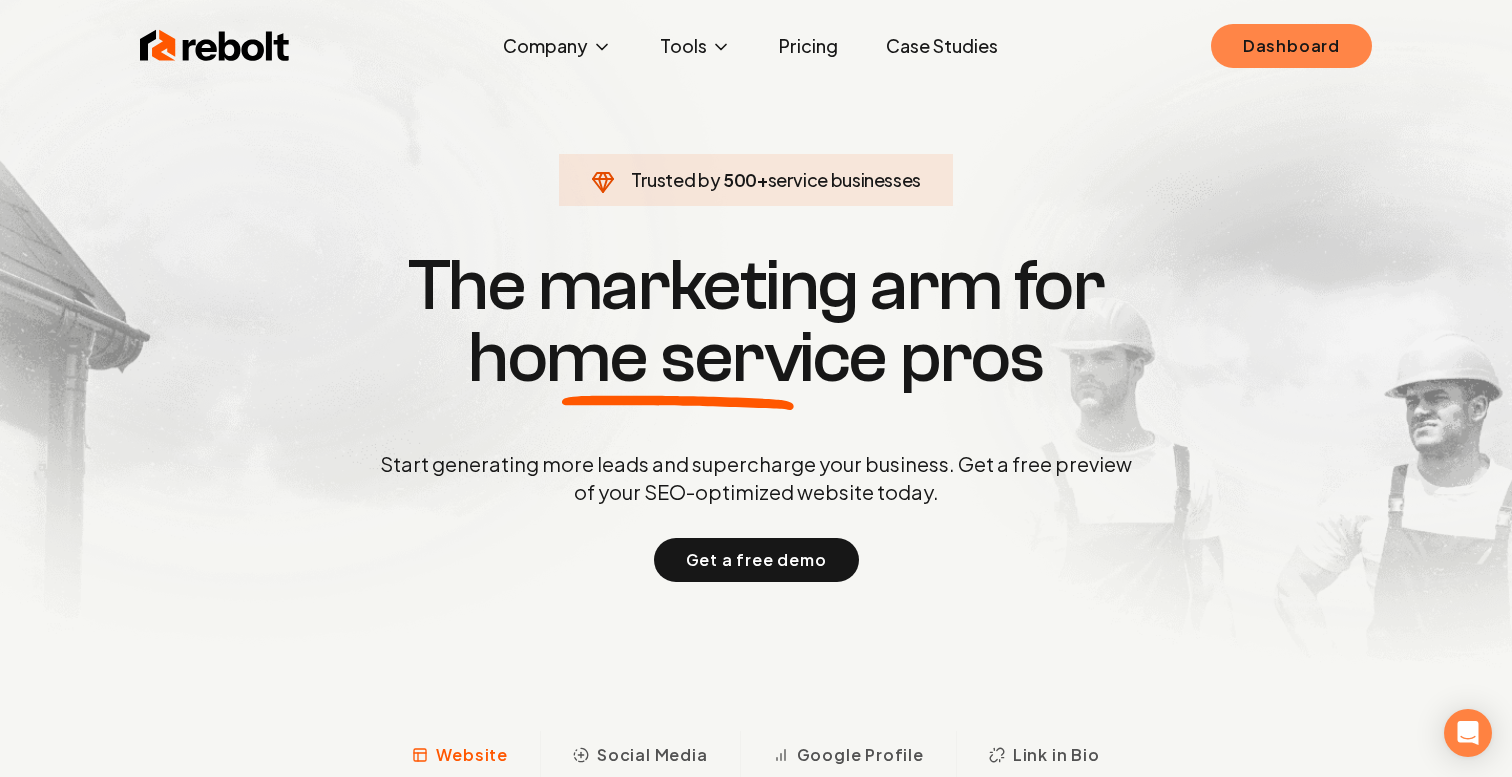 click on "Dashboard" at bounding box center (1291, 46) 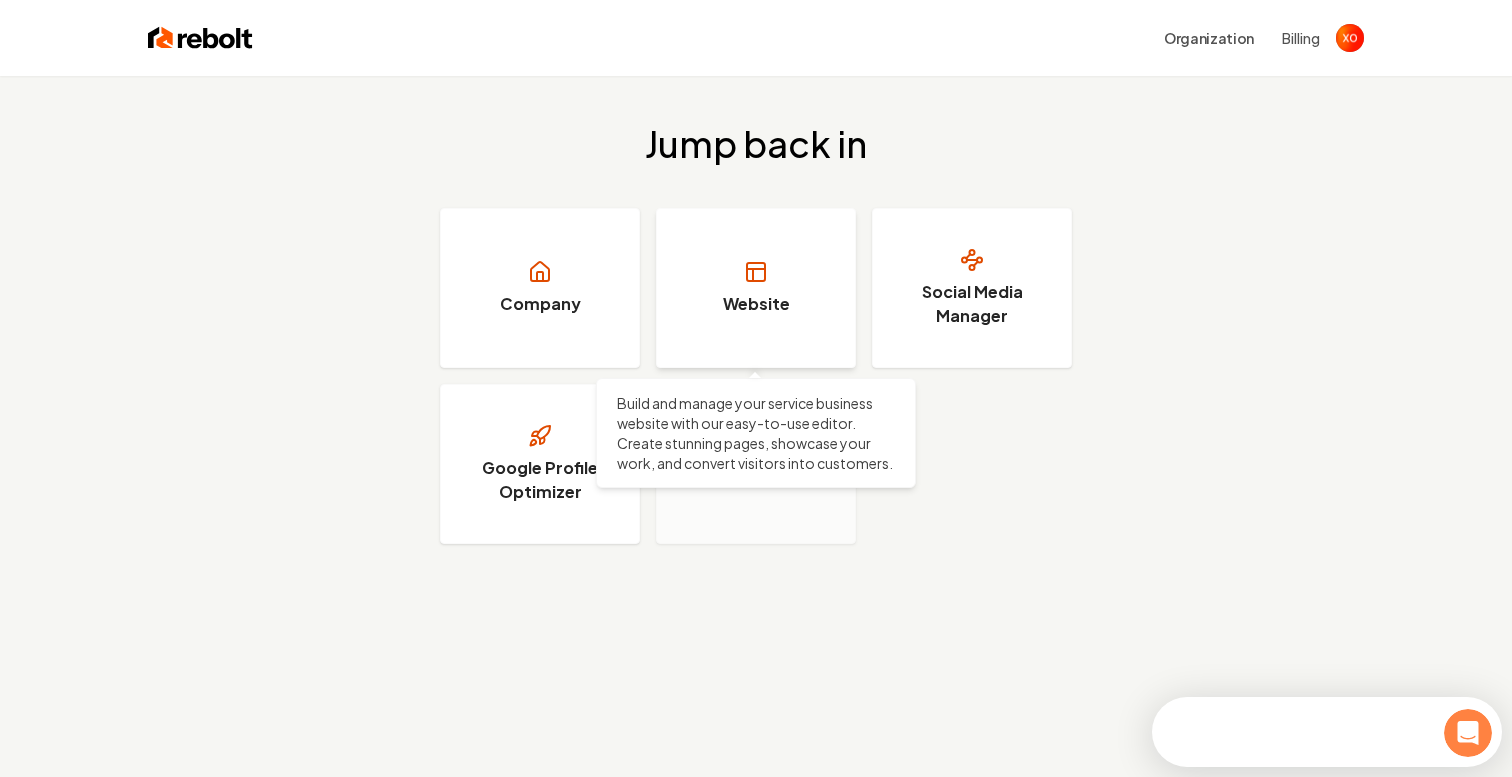 scroll, scrollTop: 0, scrollLeft: 0, axis: both 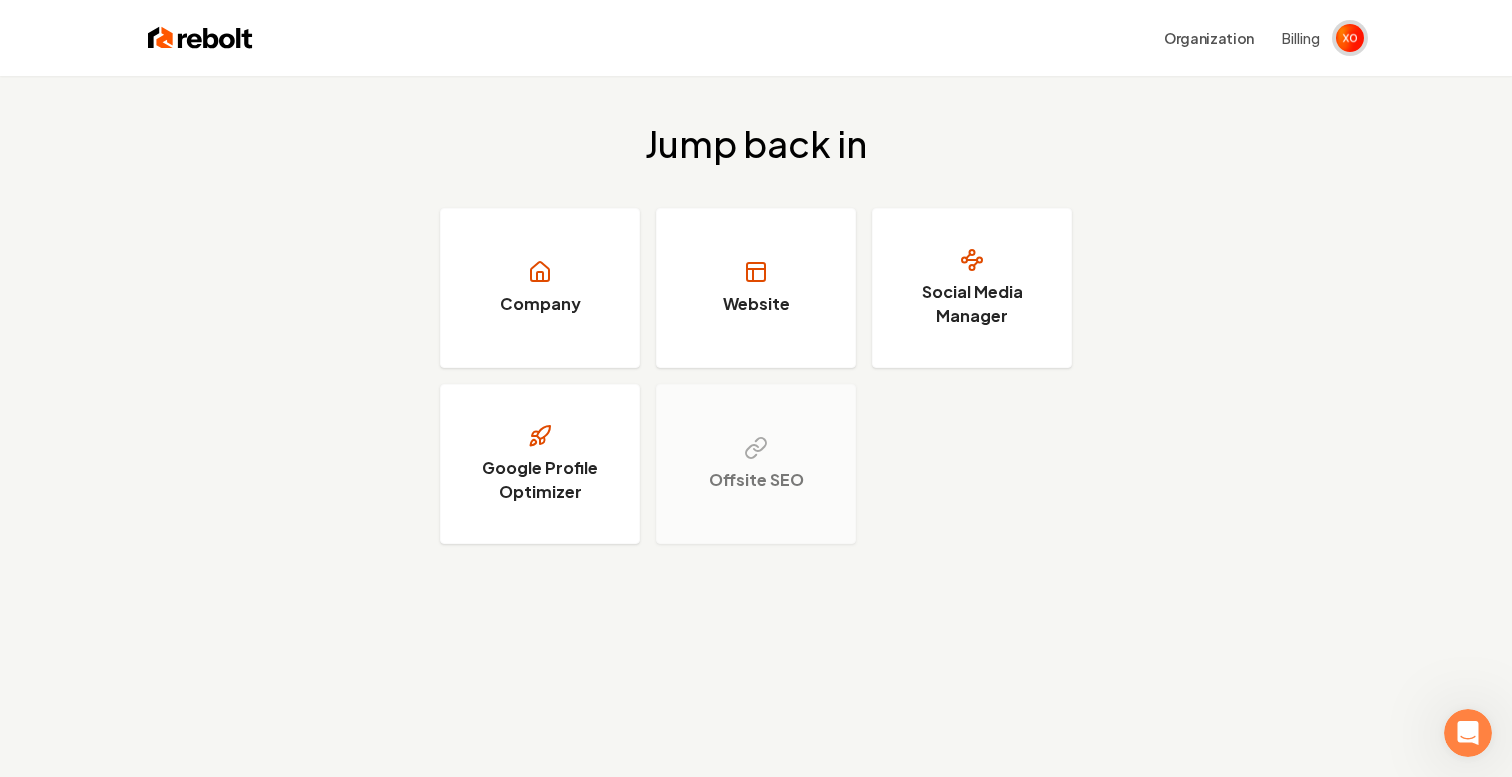 click at bounding box center [1350, 38] 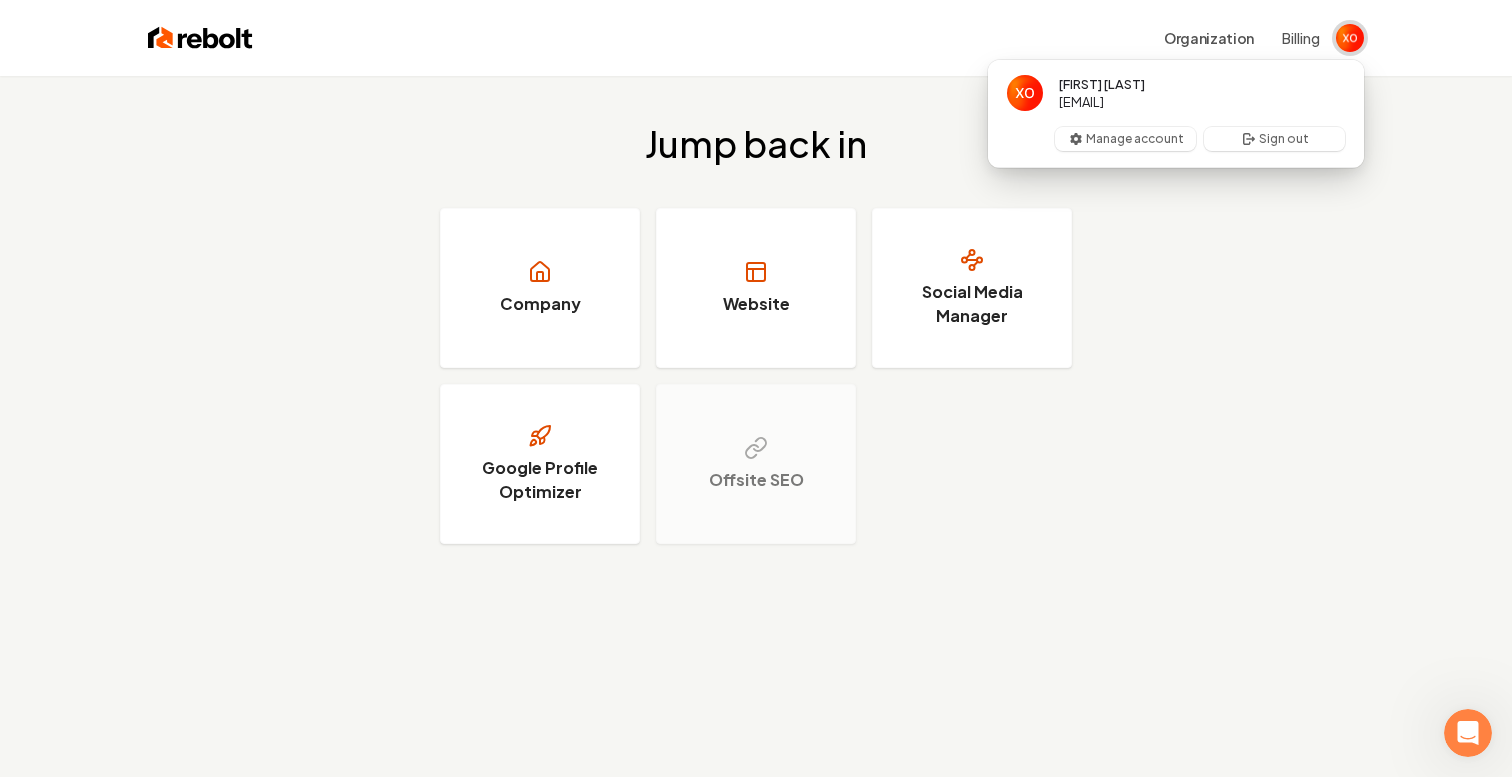 click at bounding box center (1350, 38) 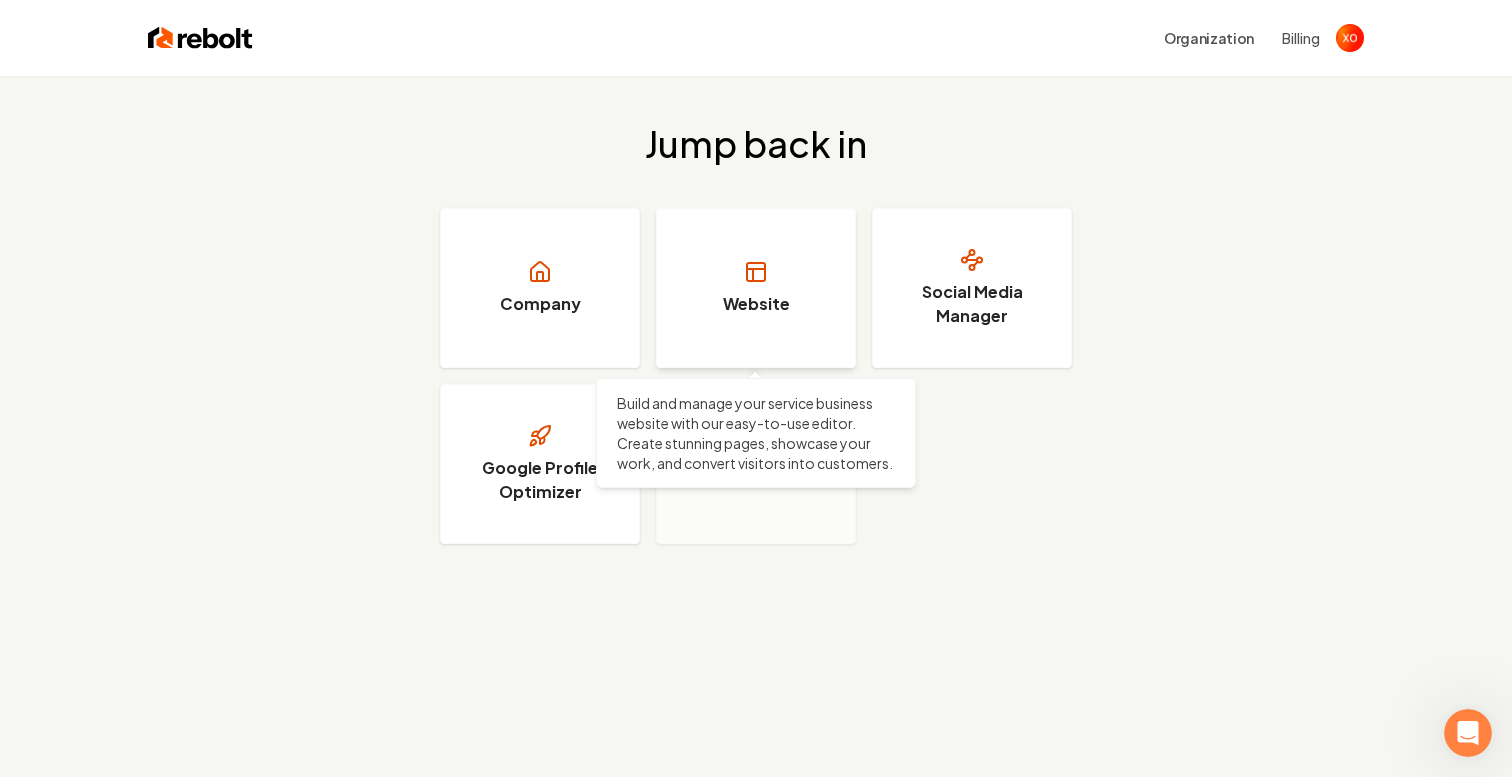 click on "Website" at bounding box center (756, 288) 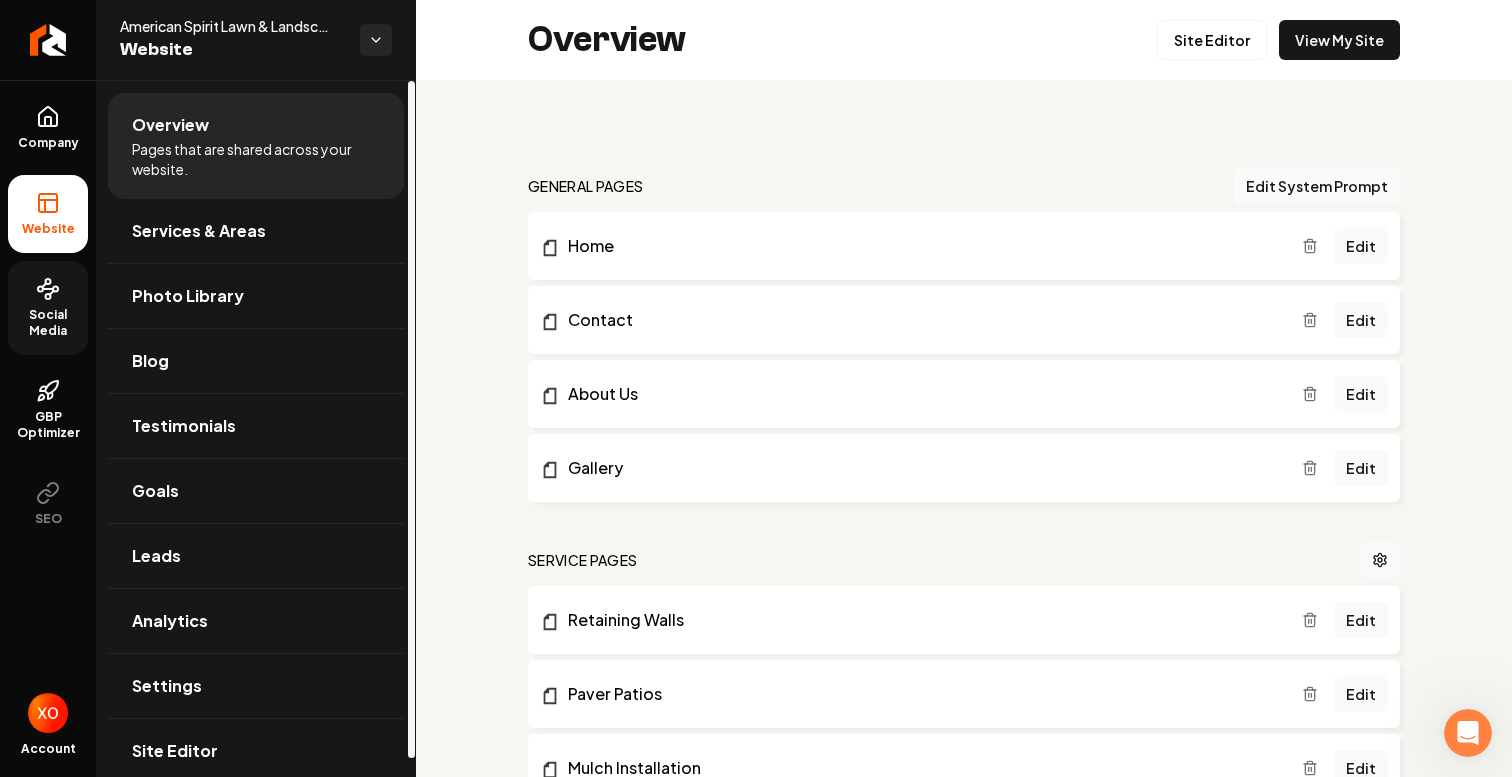 click on "Social Media" at bounding box center (48, 308) 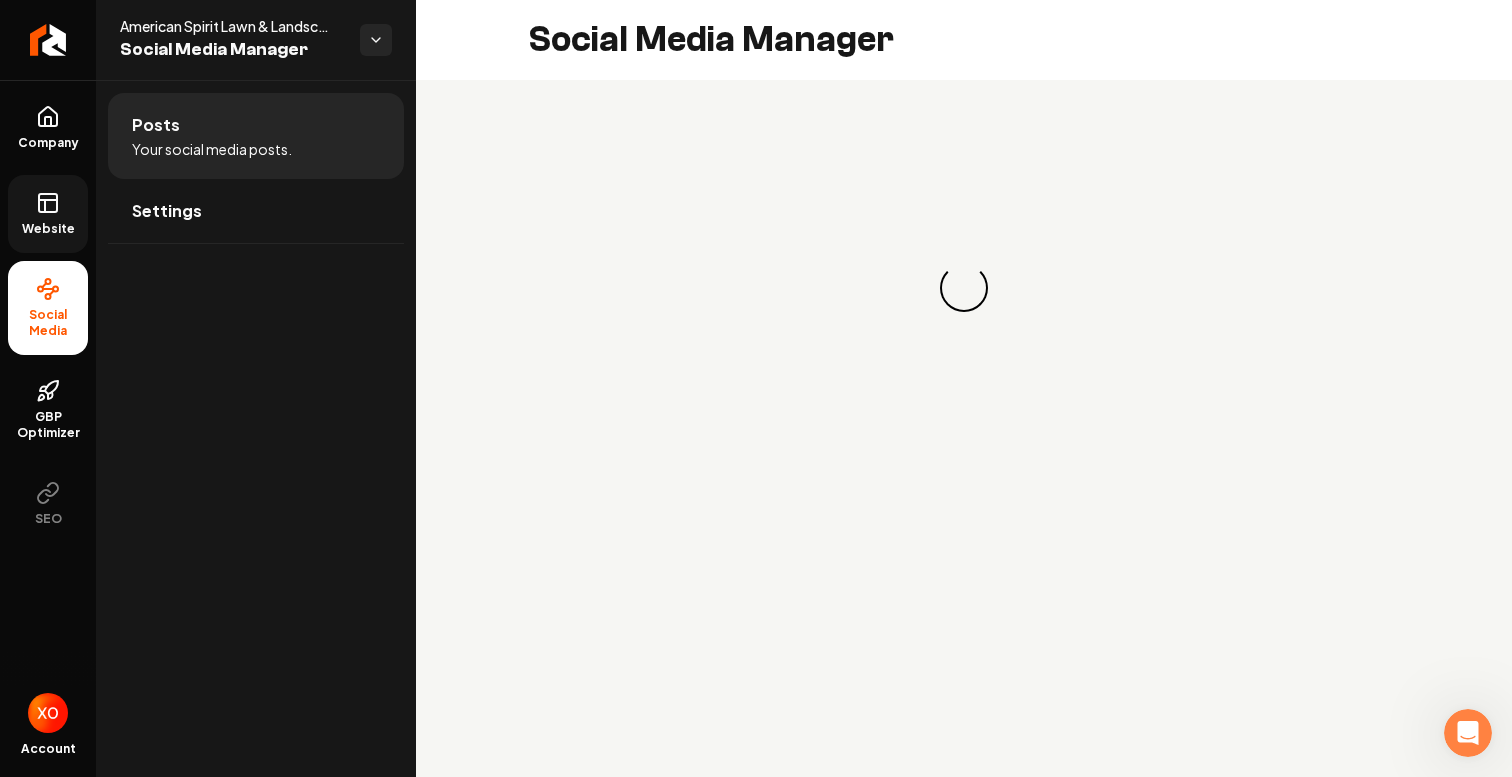 click on "Website" at bounding box center (48, 214) 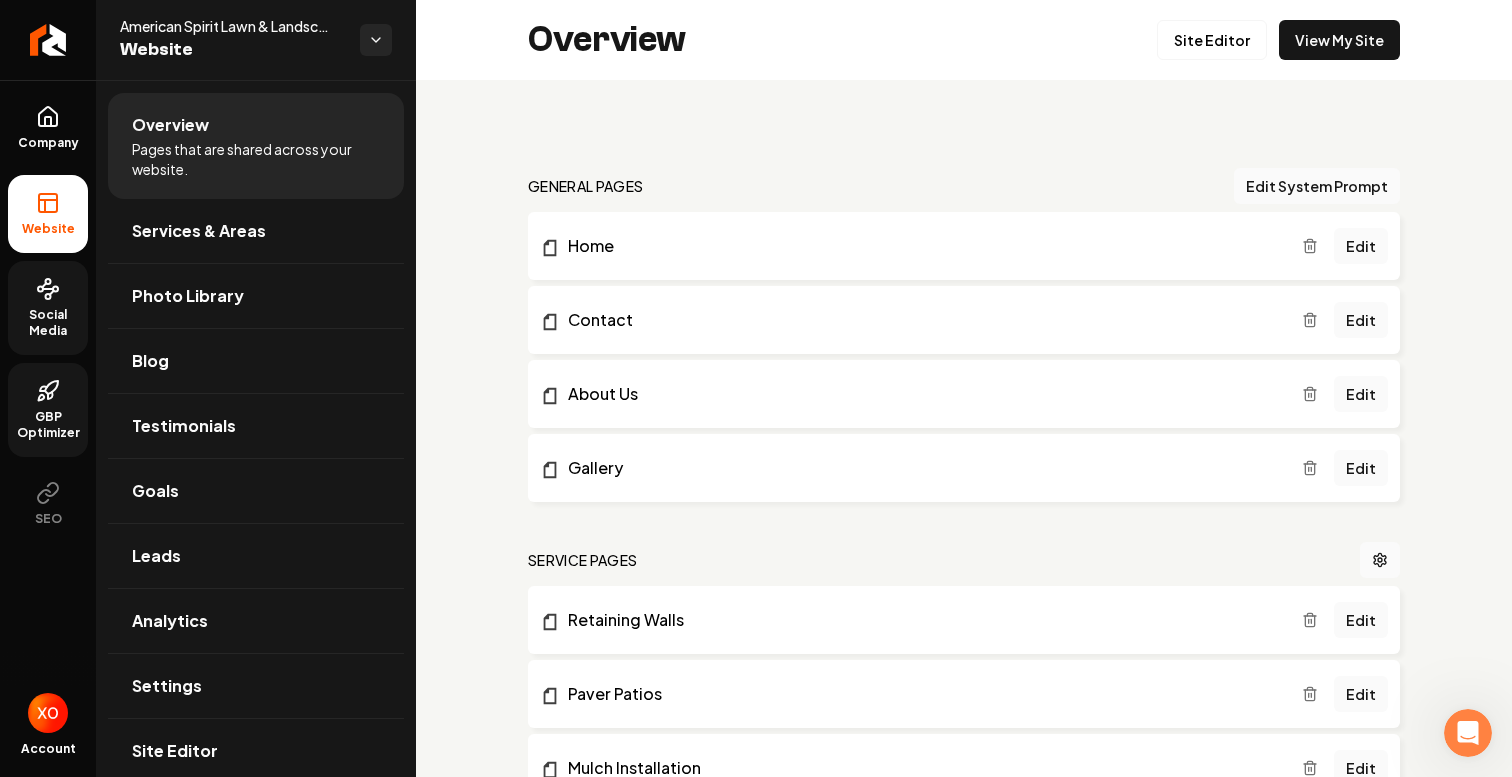 click on "GBP Optimizer" at bounding box center (48, 425) 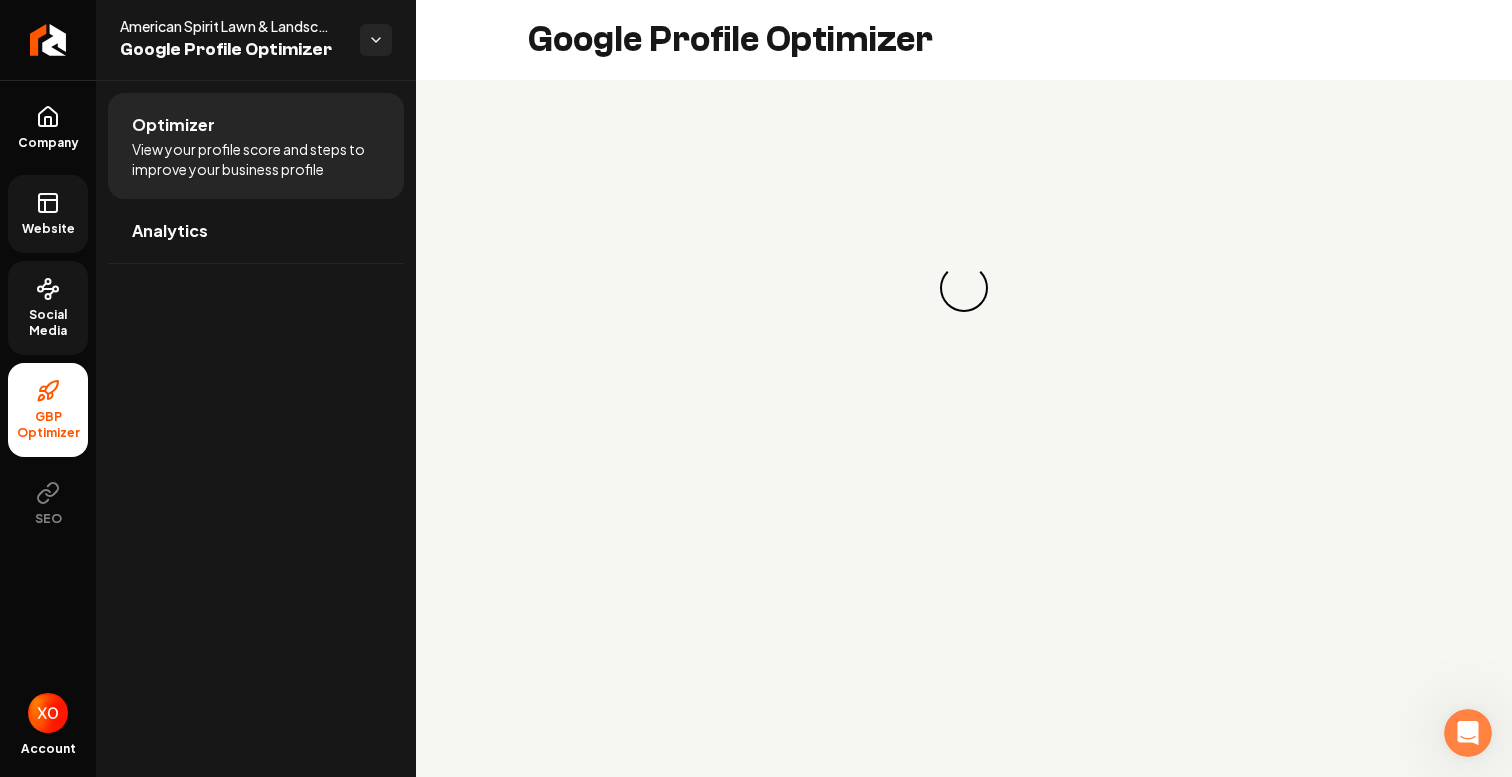 click 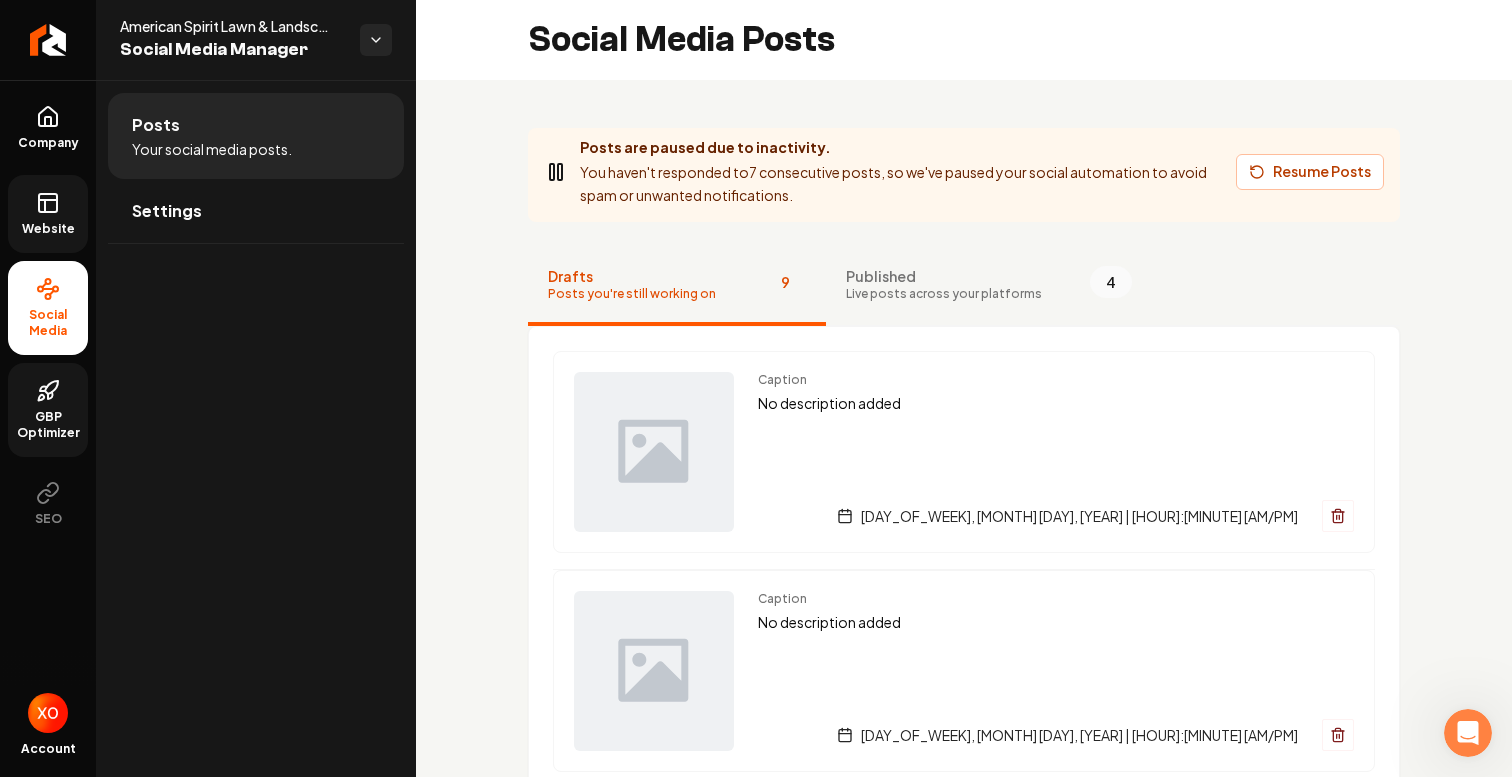 click 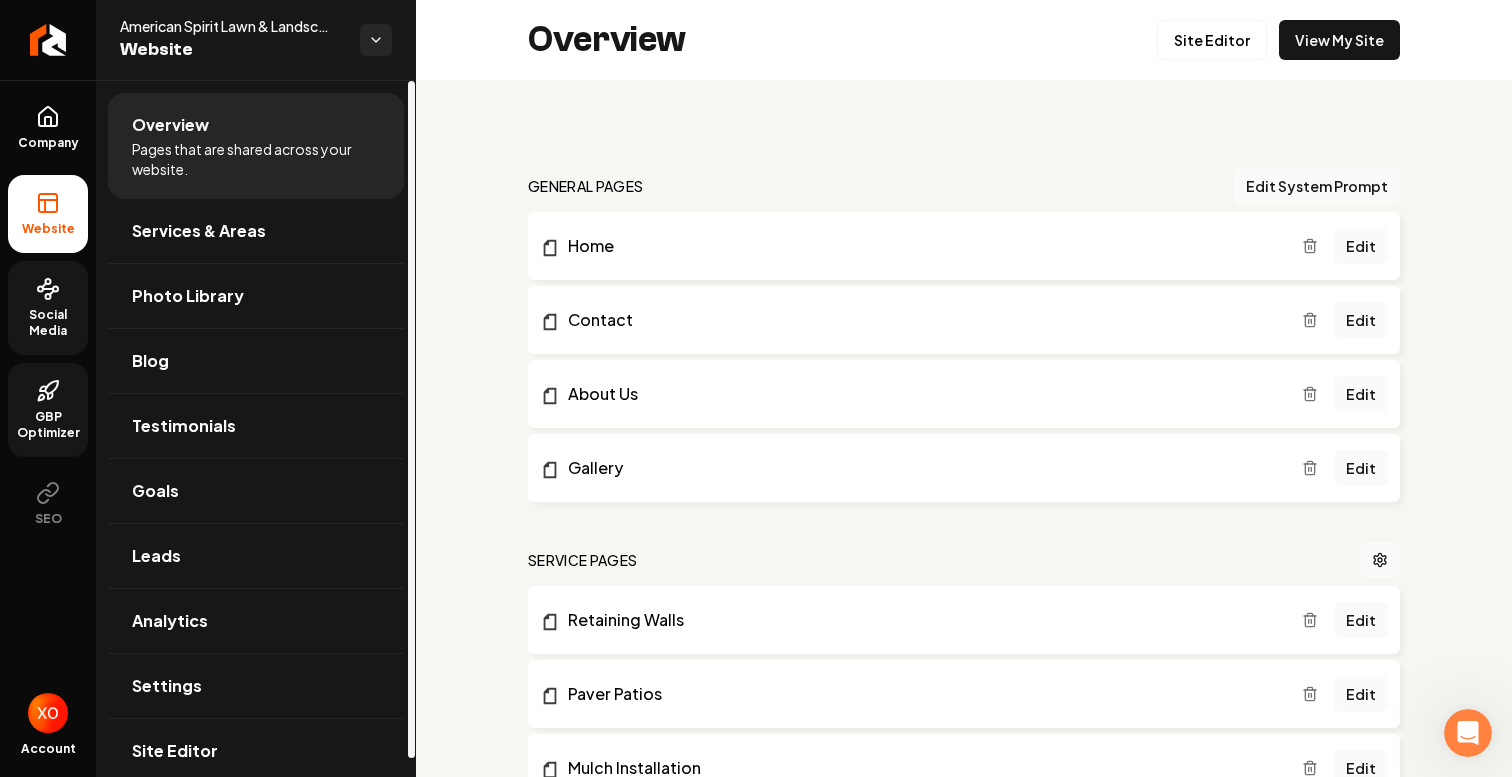 scroll, scrollTop: 143, scrollLeft: 0, axis: vertical 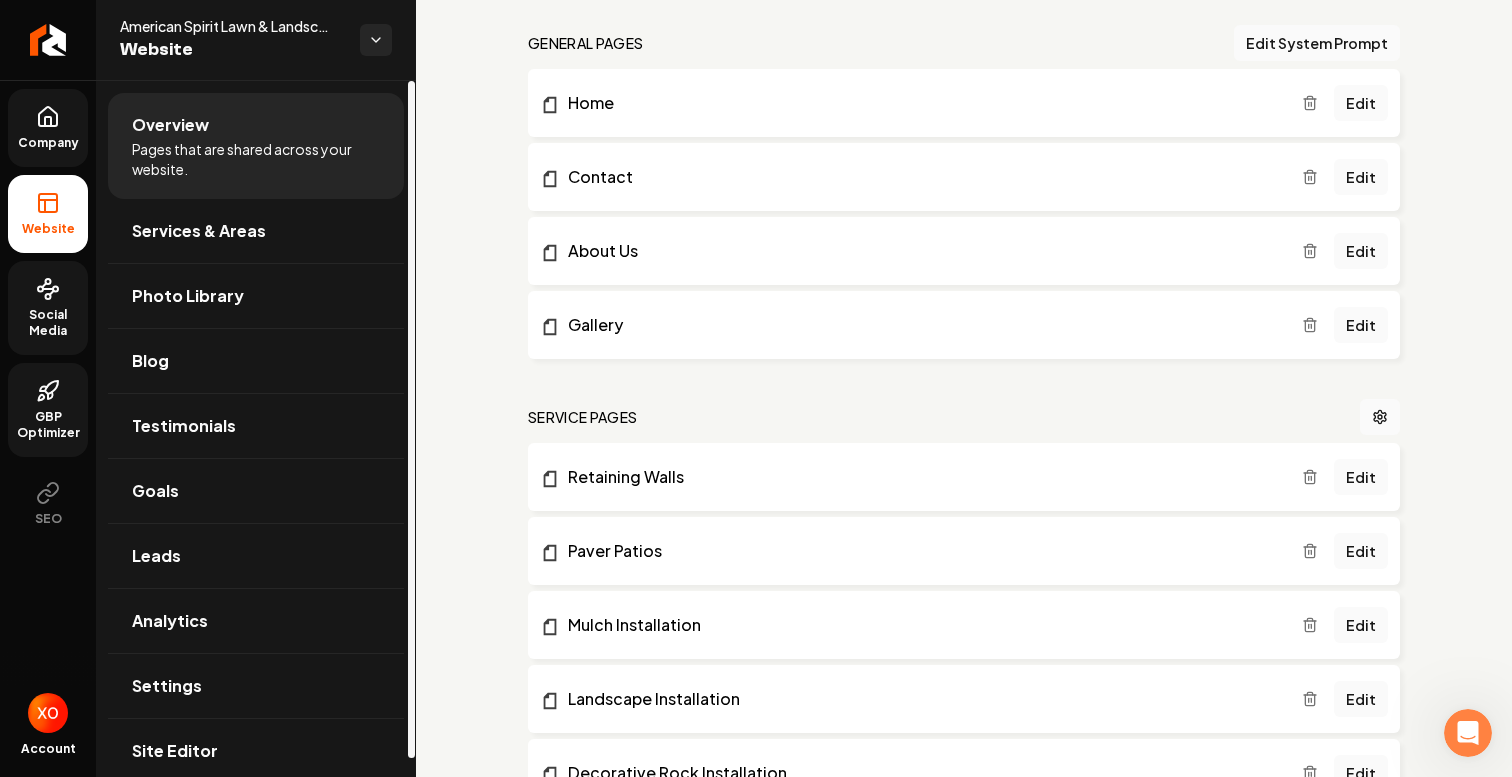 click on "Company" at bounding box center [48, 143] 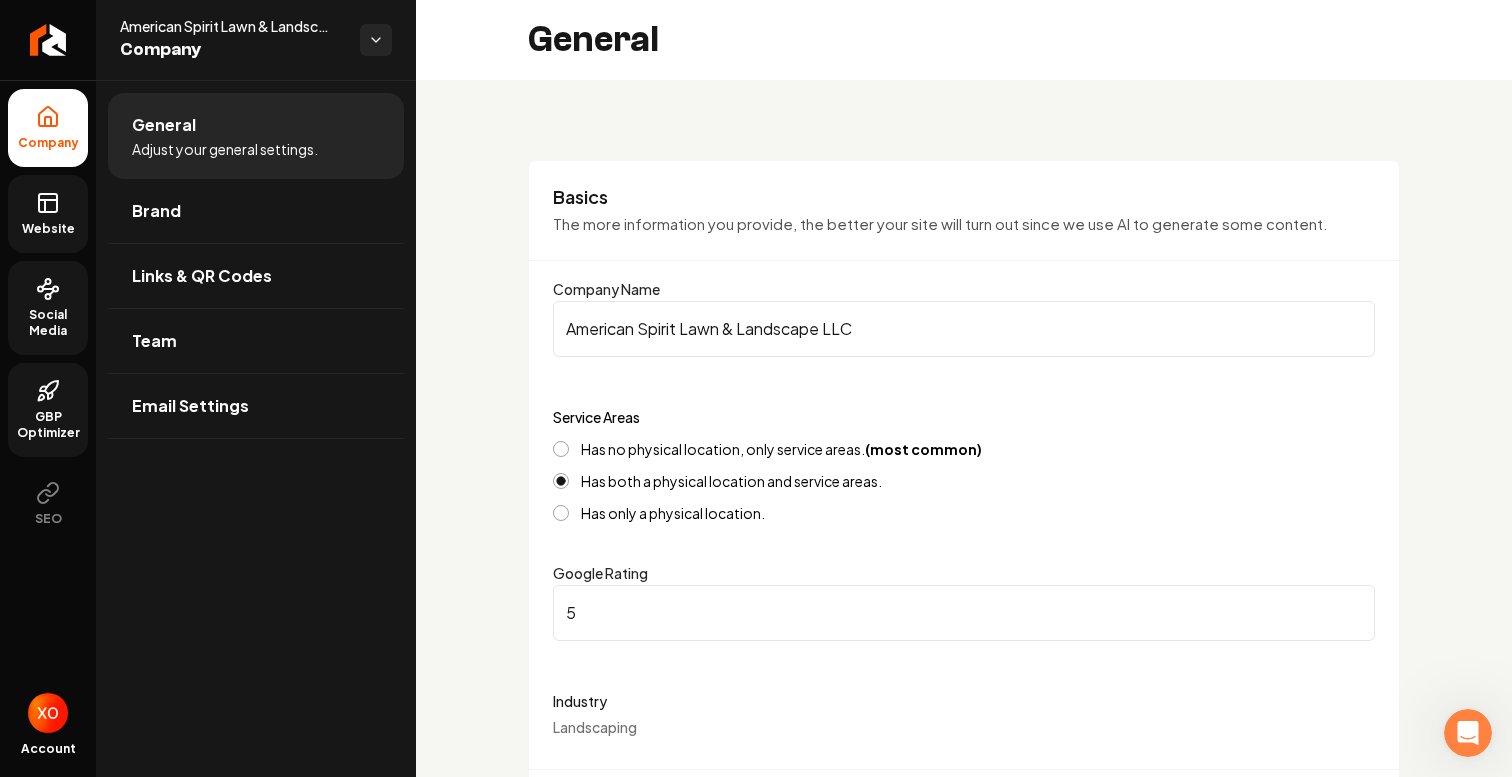 click 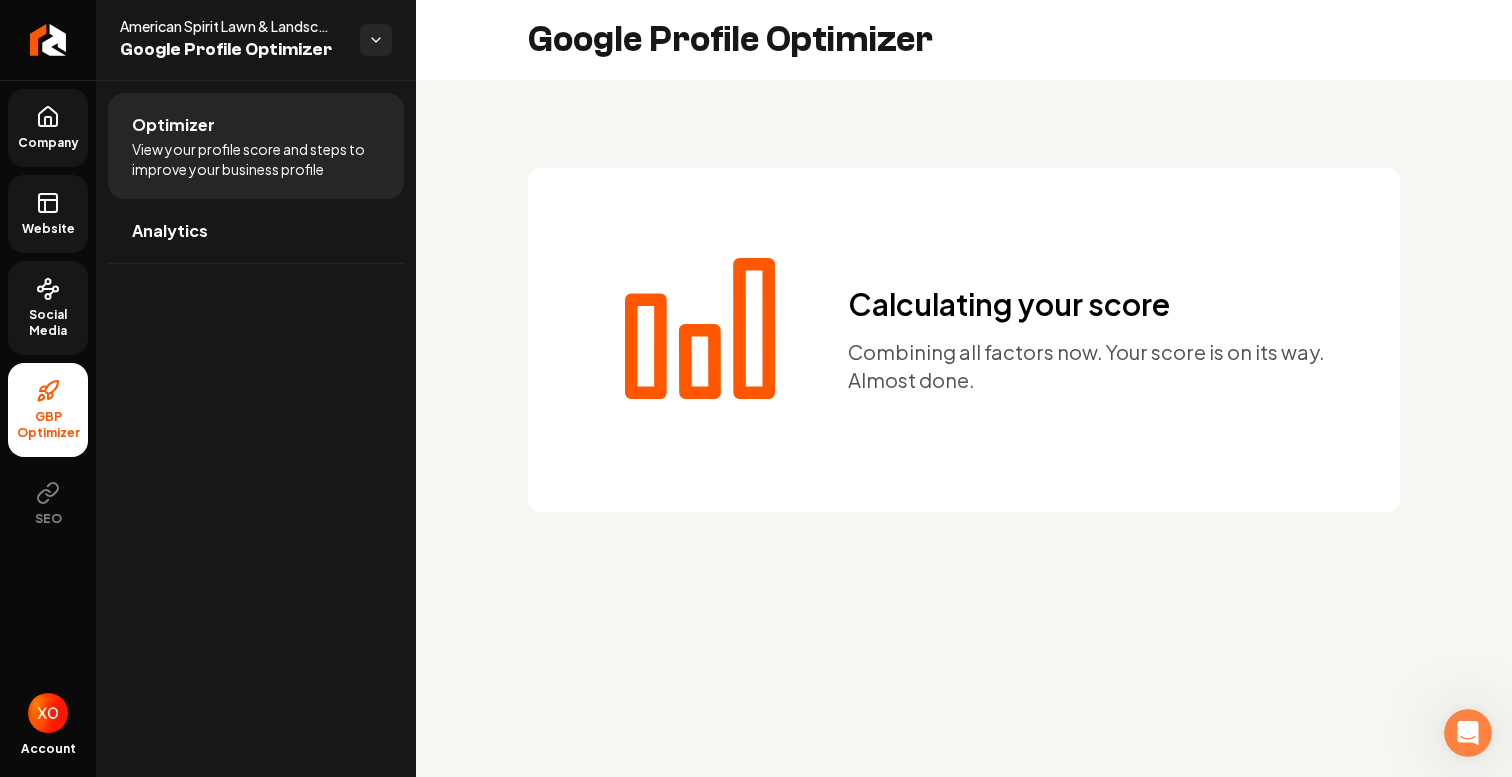 click on "Social Media" at bounding box center (48, 323) 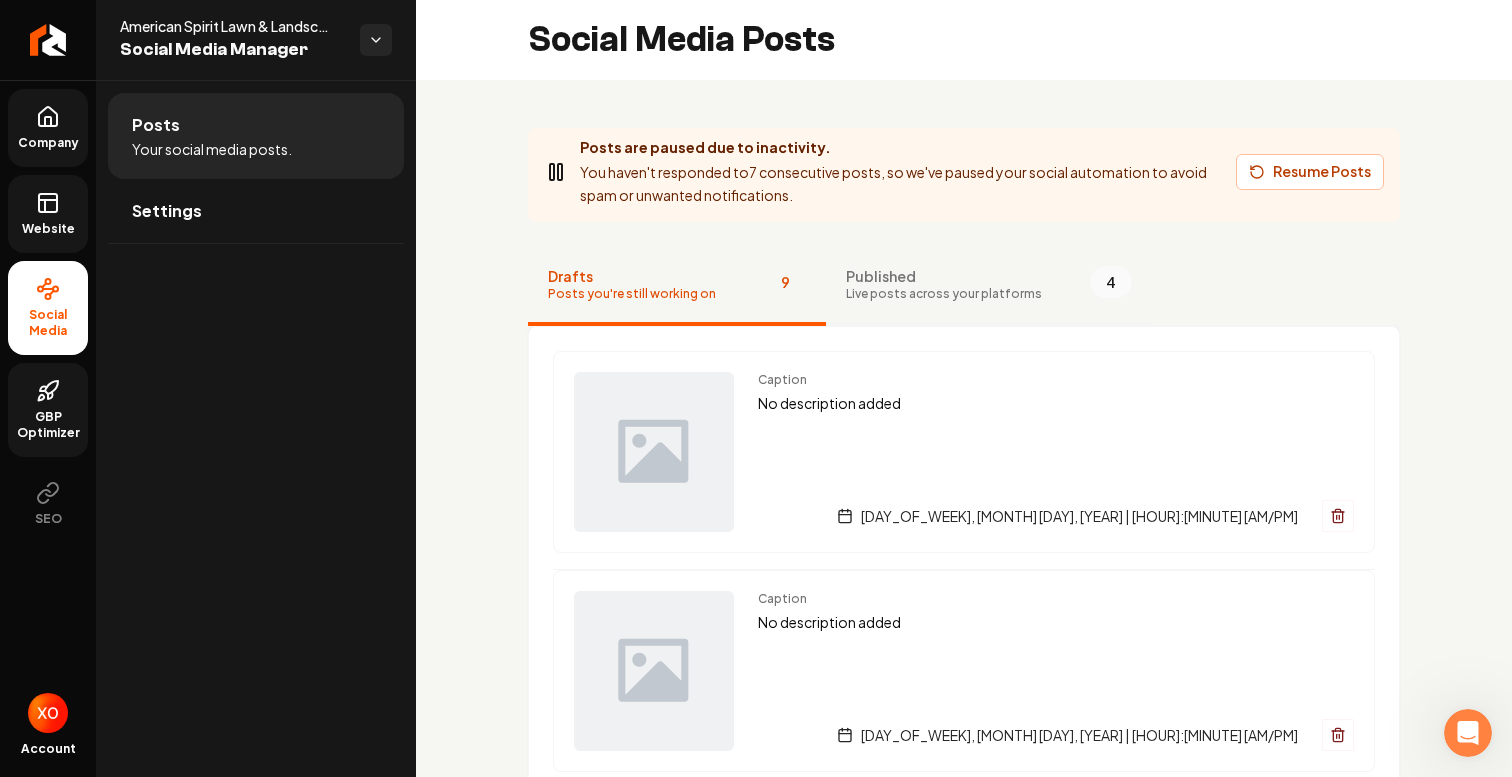 click on "Live posts across your platforms" at bounding box center [944, 294] 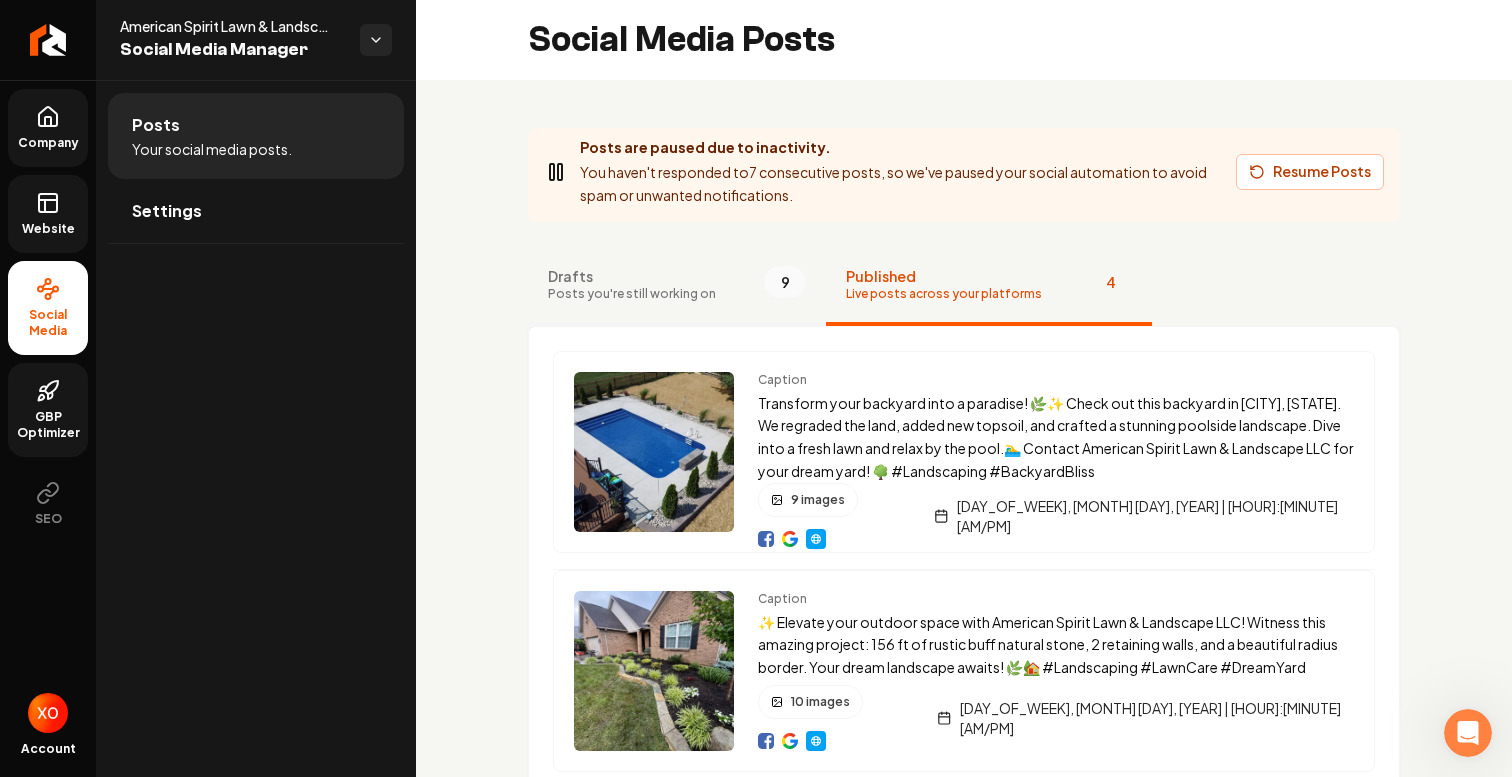click on "Drafts" at bounding box center (632, 276) 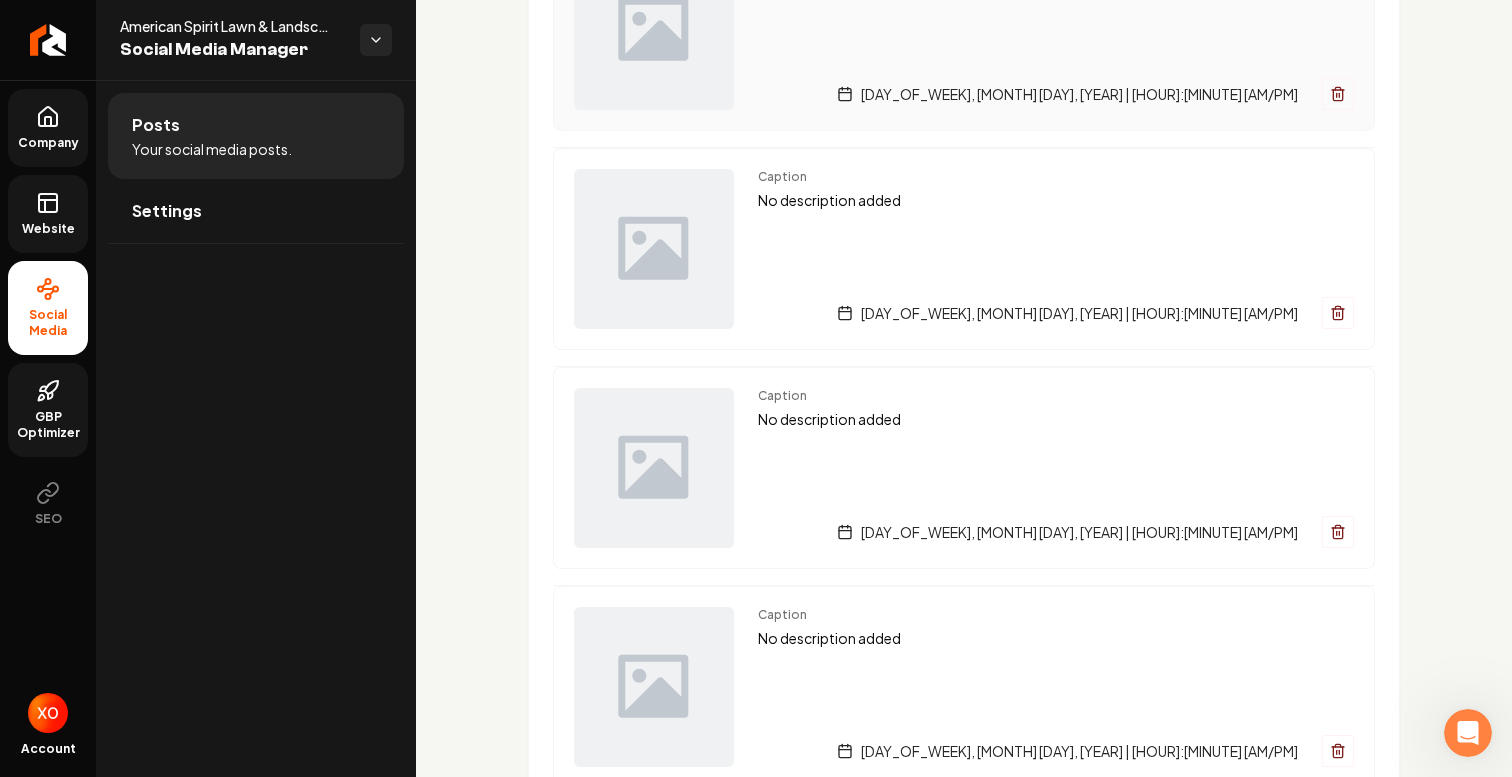 scroll, scrollTop: 0, scrollLeft: 0, axis: both 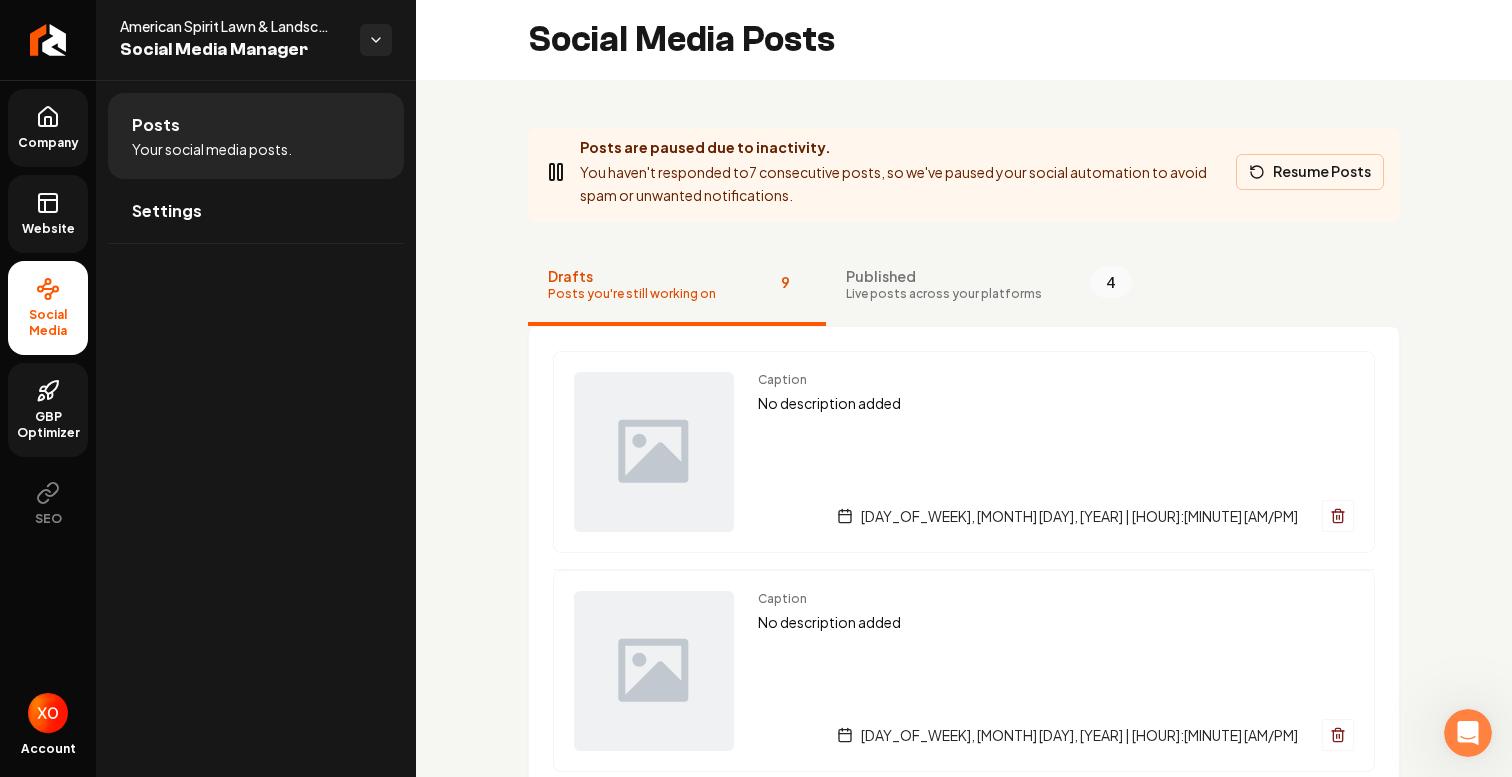 click on "Resume Posts" at bounding box center (1310, 172) 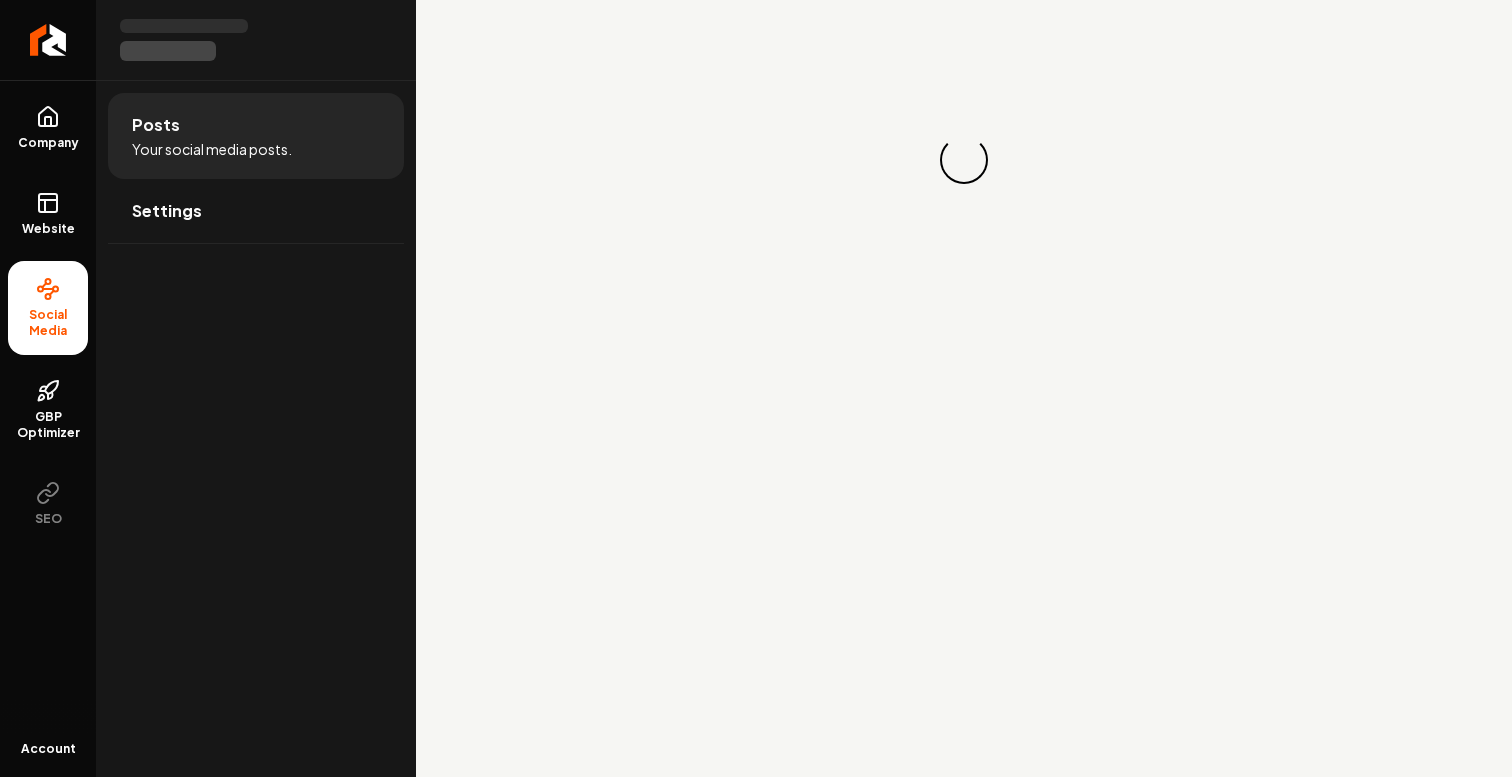 scroll, scrollTop: 0, scrollLeft: 0, axis: both 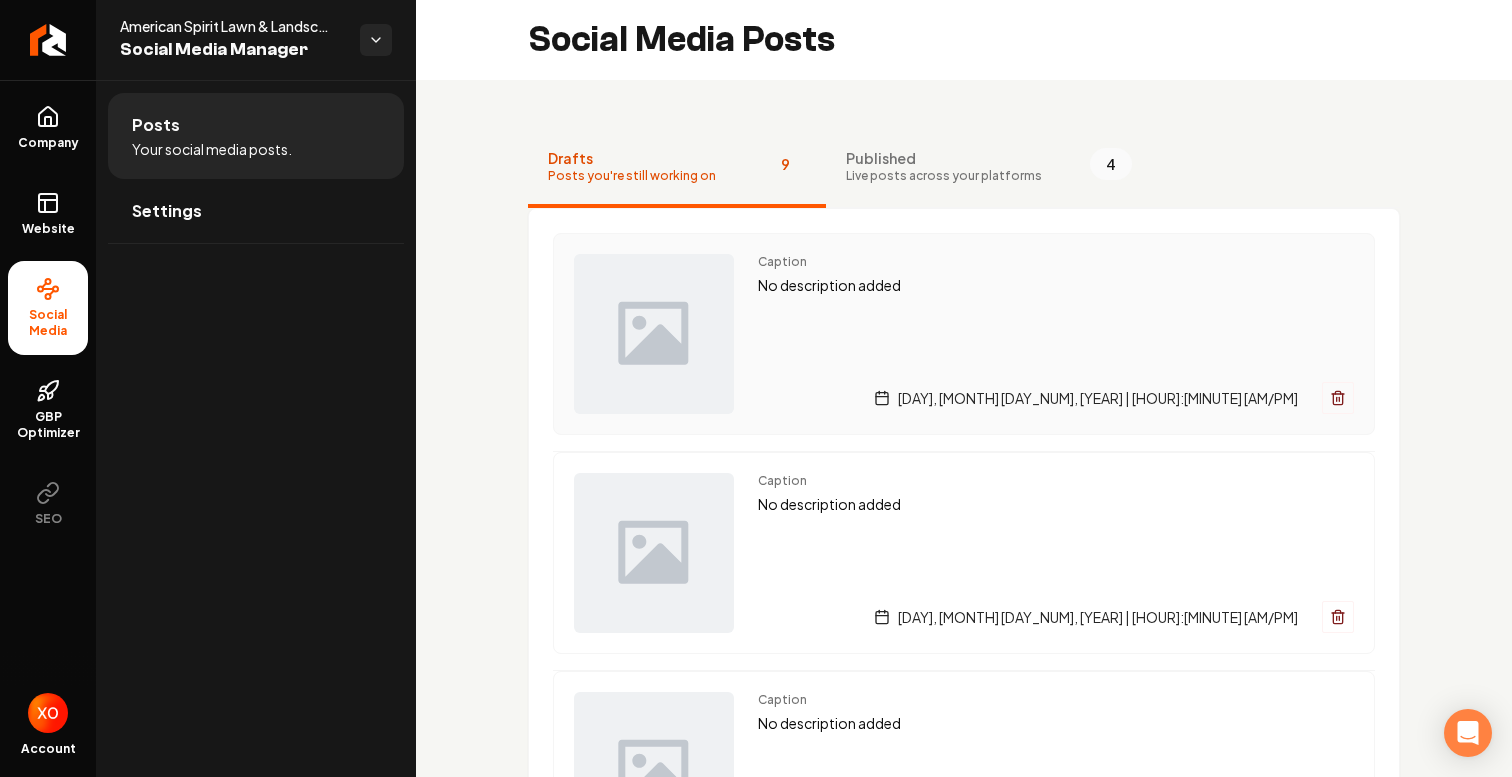 click on "No description added" at bounding box center [1056, 285] 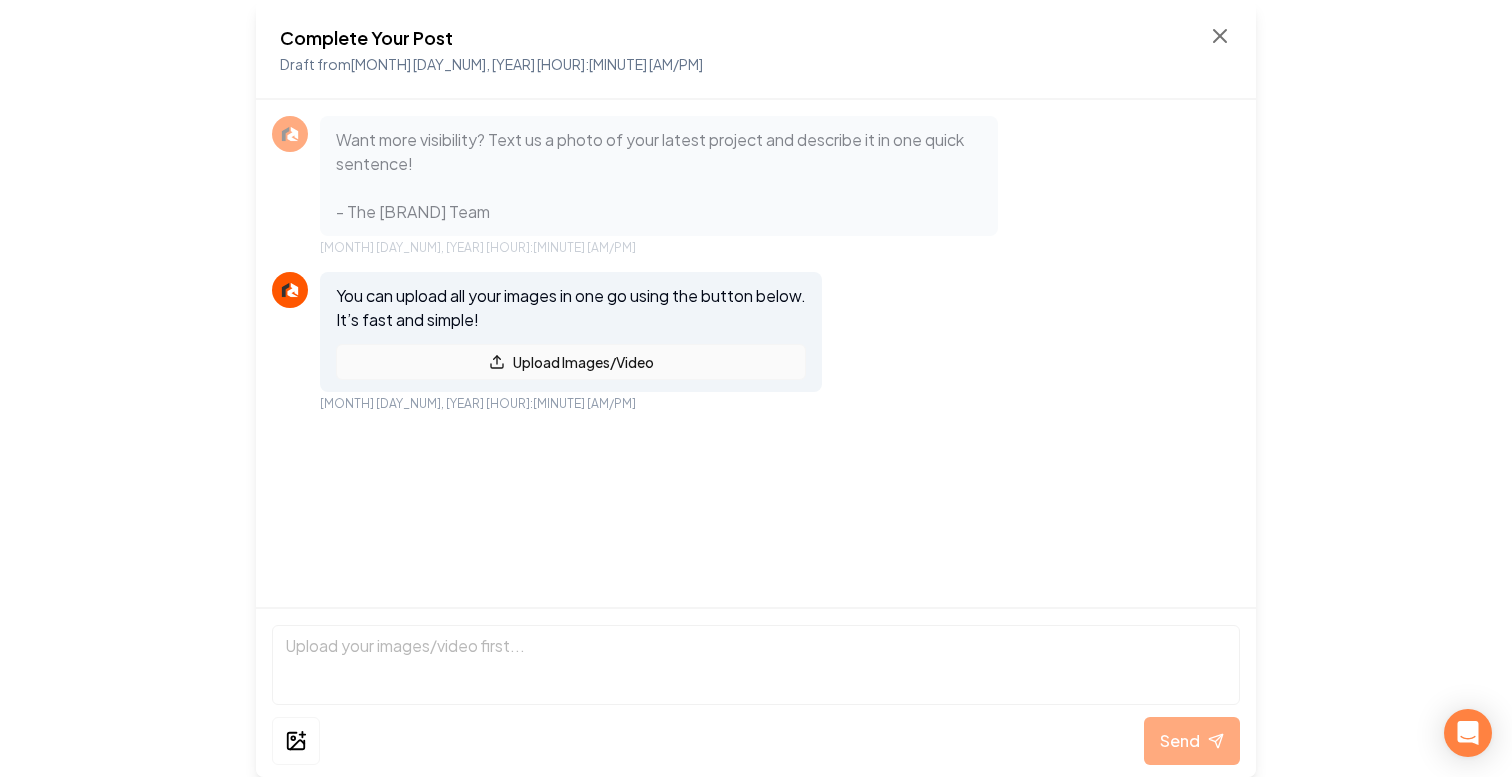 click on "Upload Images/Video" at bounding box center (571, 362) 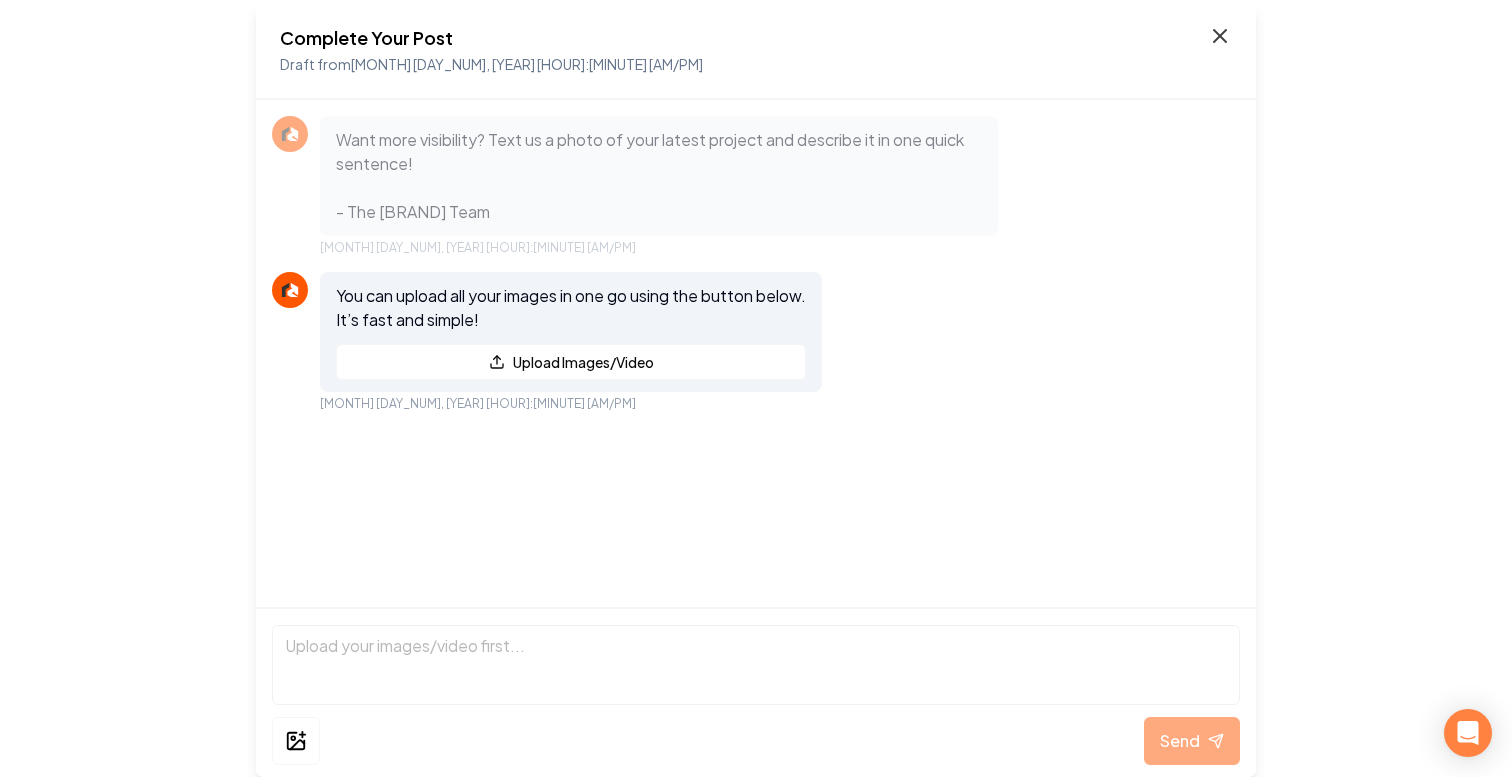 click 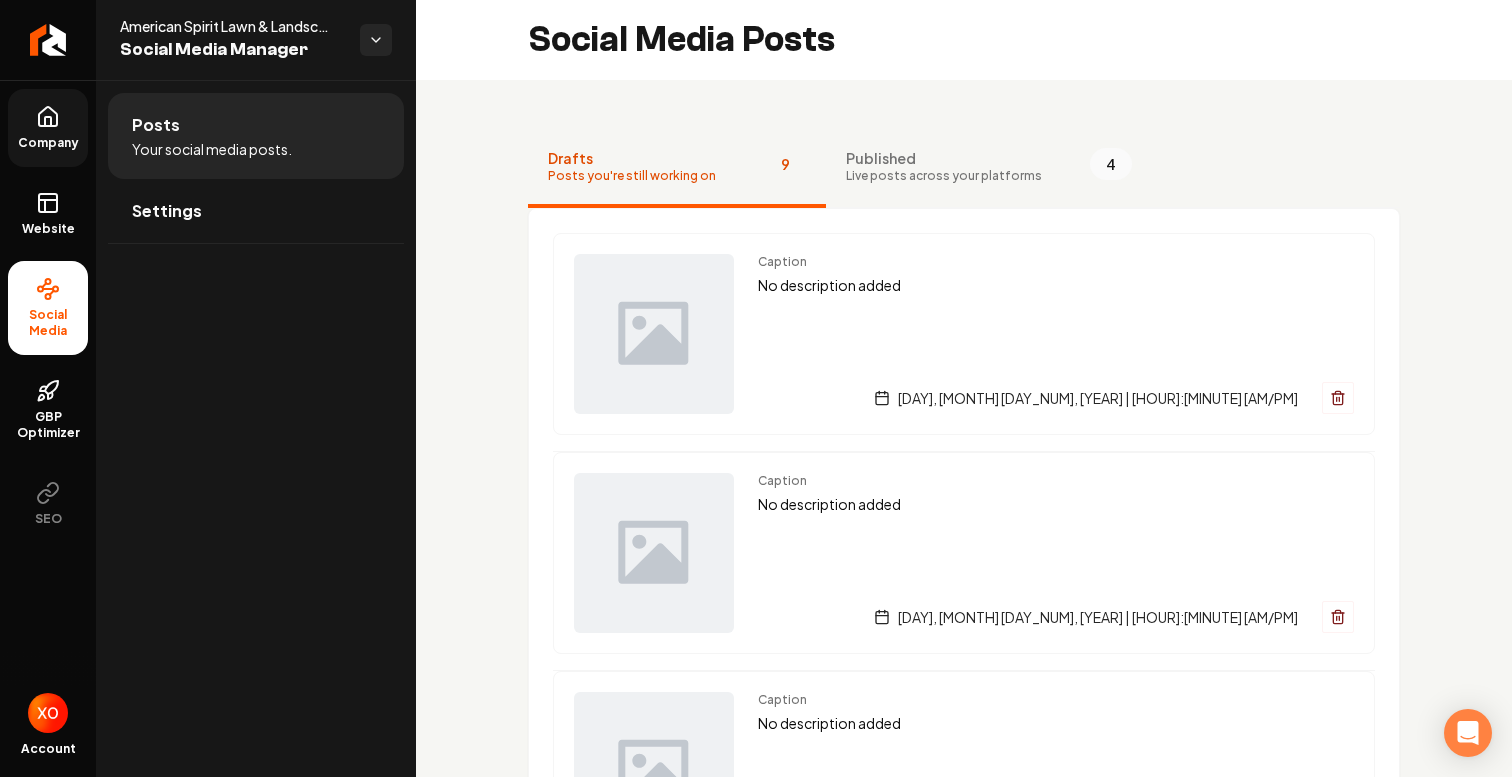 click on "Company" at bounding box center (48, 143) 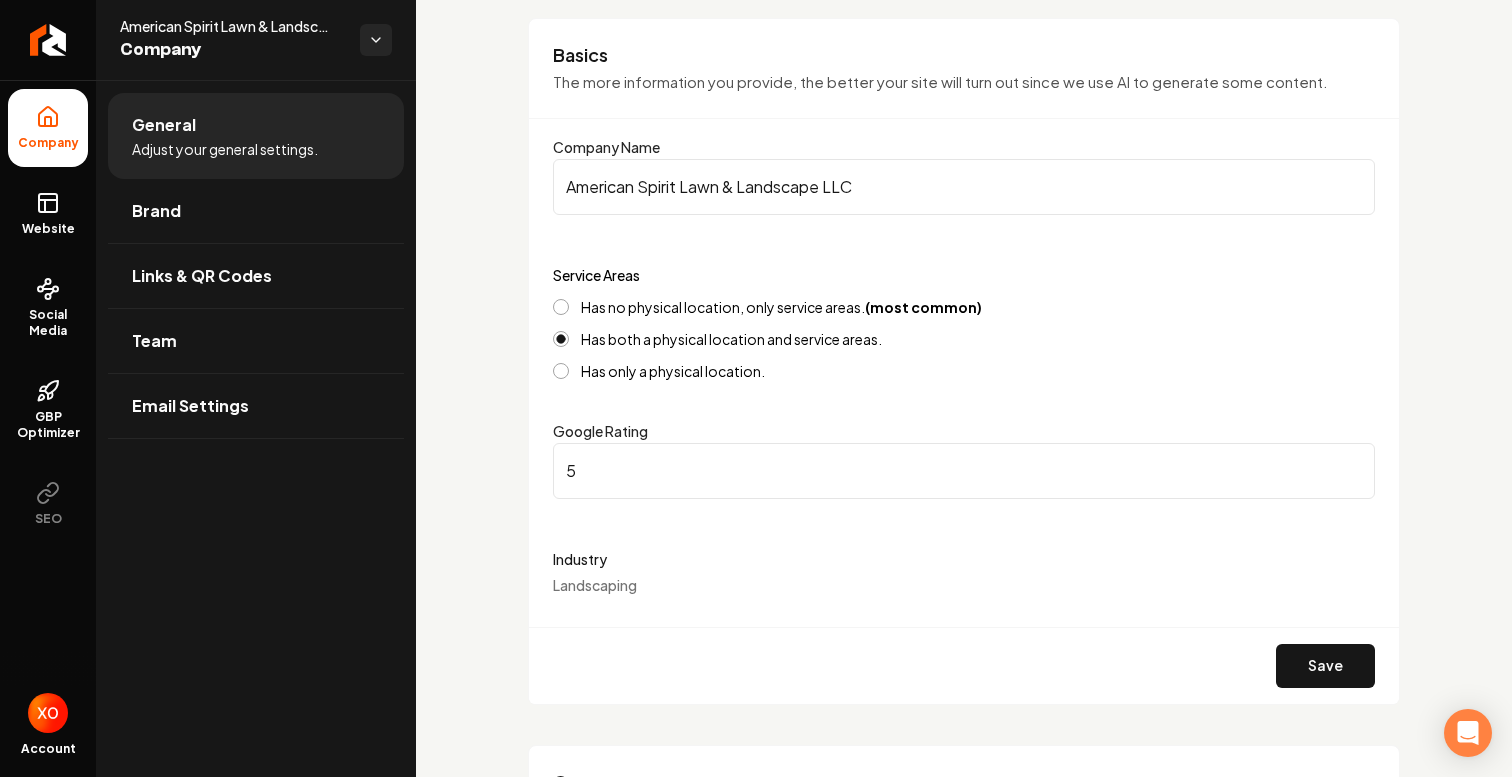 scroll, scrollTop: 0, scrollLeft: 0, axis: both 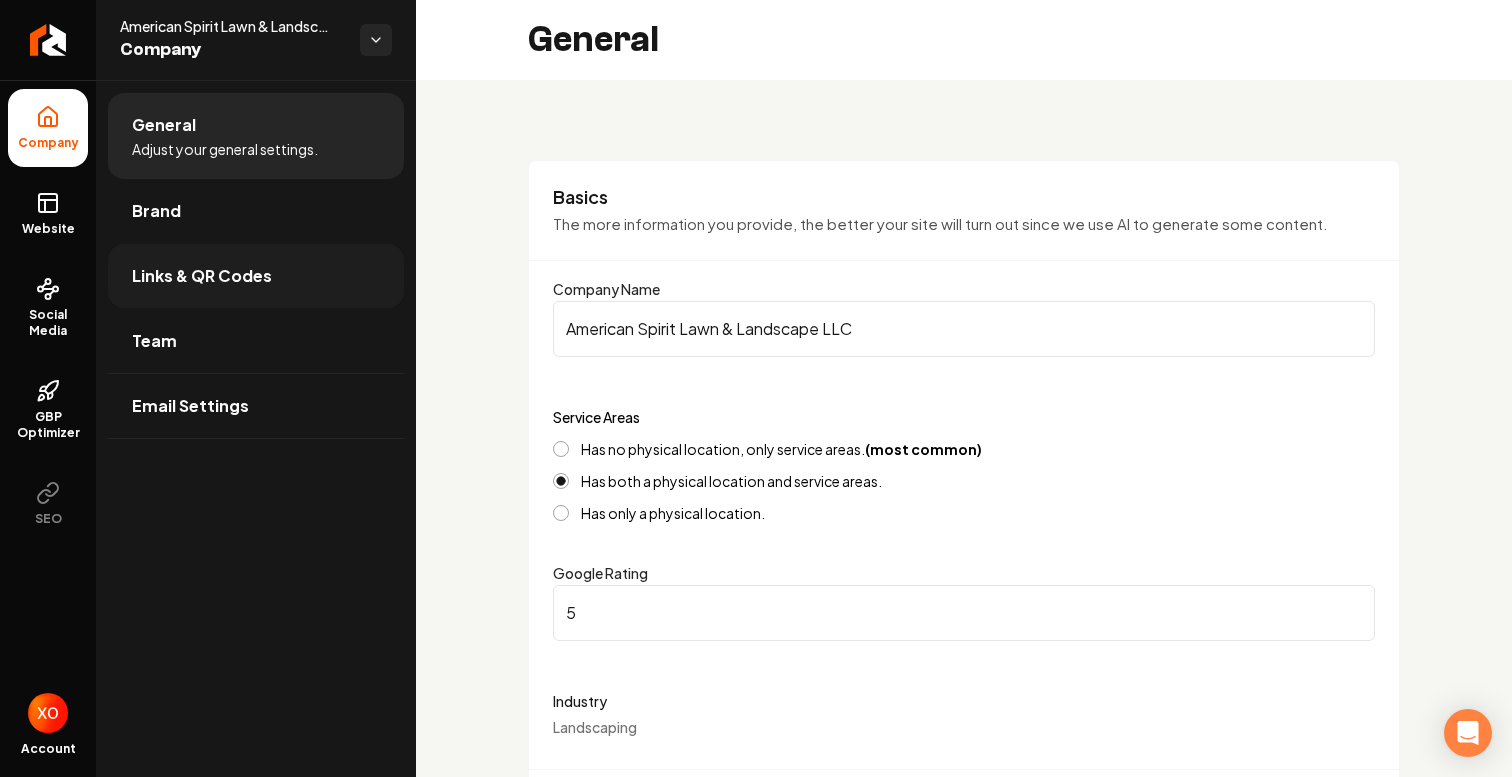 click on "Links & QR Codes" at bounding box center (256, 276) 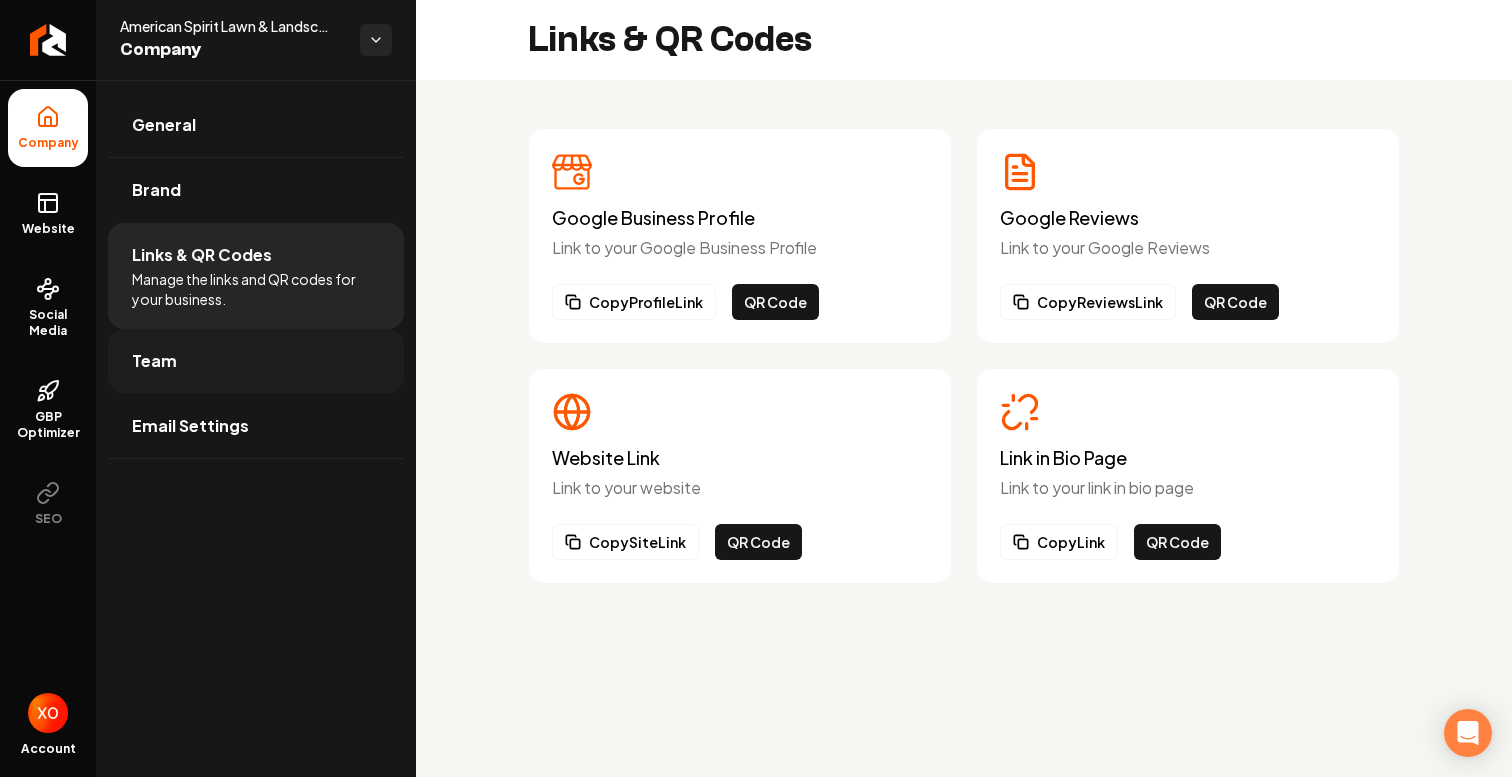 click on "Team" at bounding box center [256, 361] 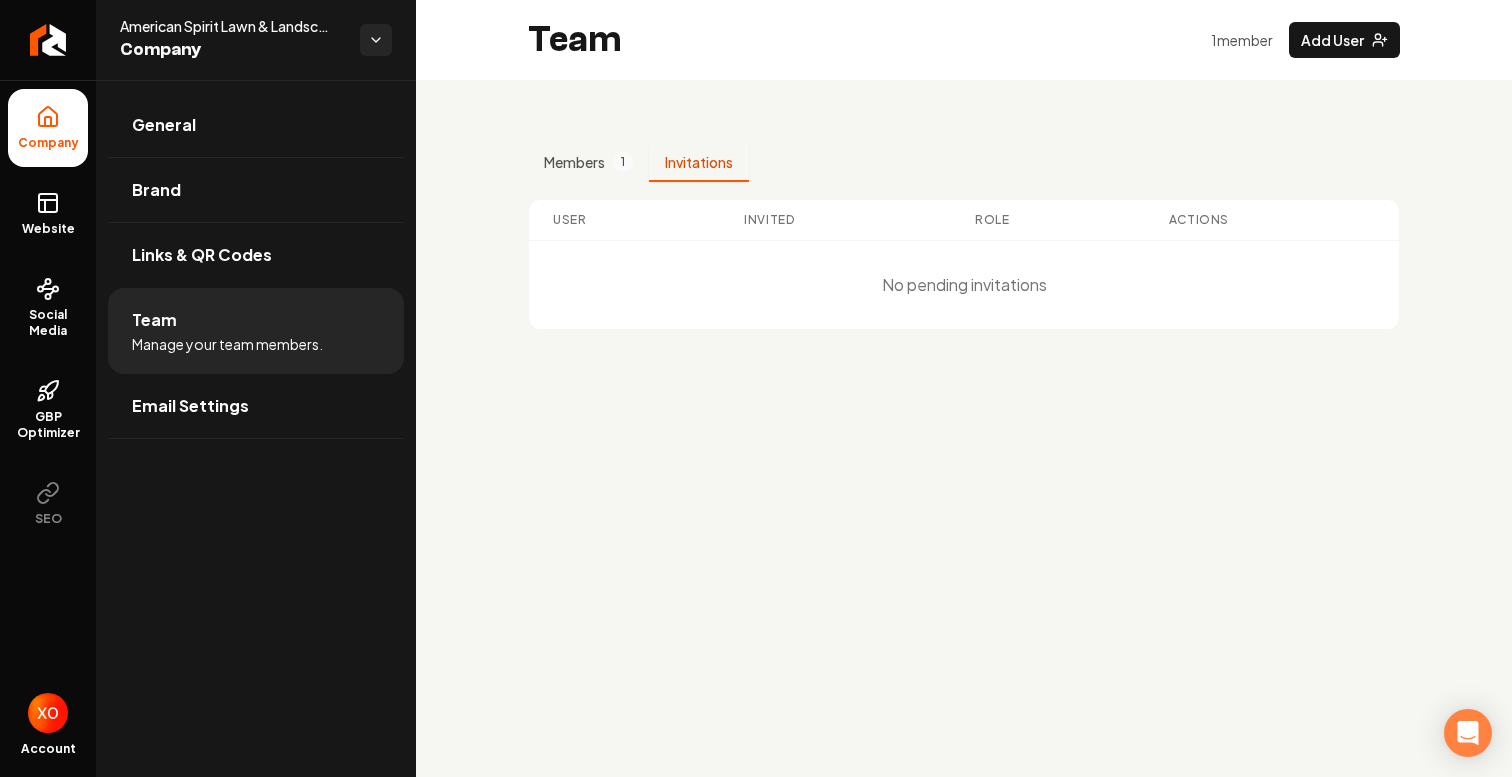 click on "Invitations" at bounding box center (699, 163) 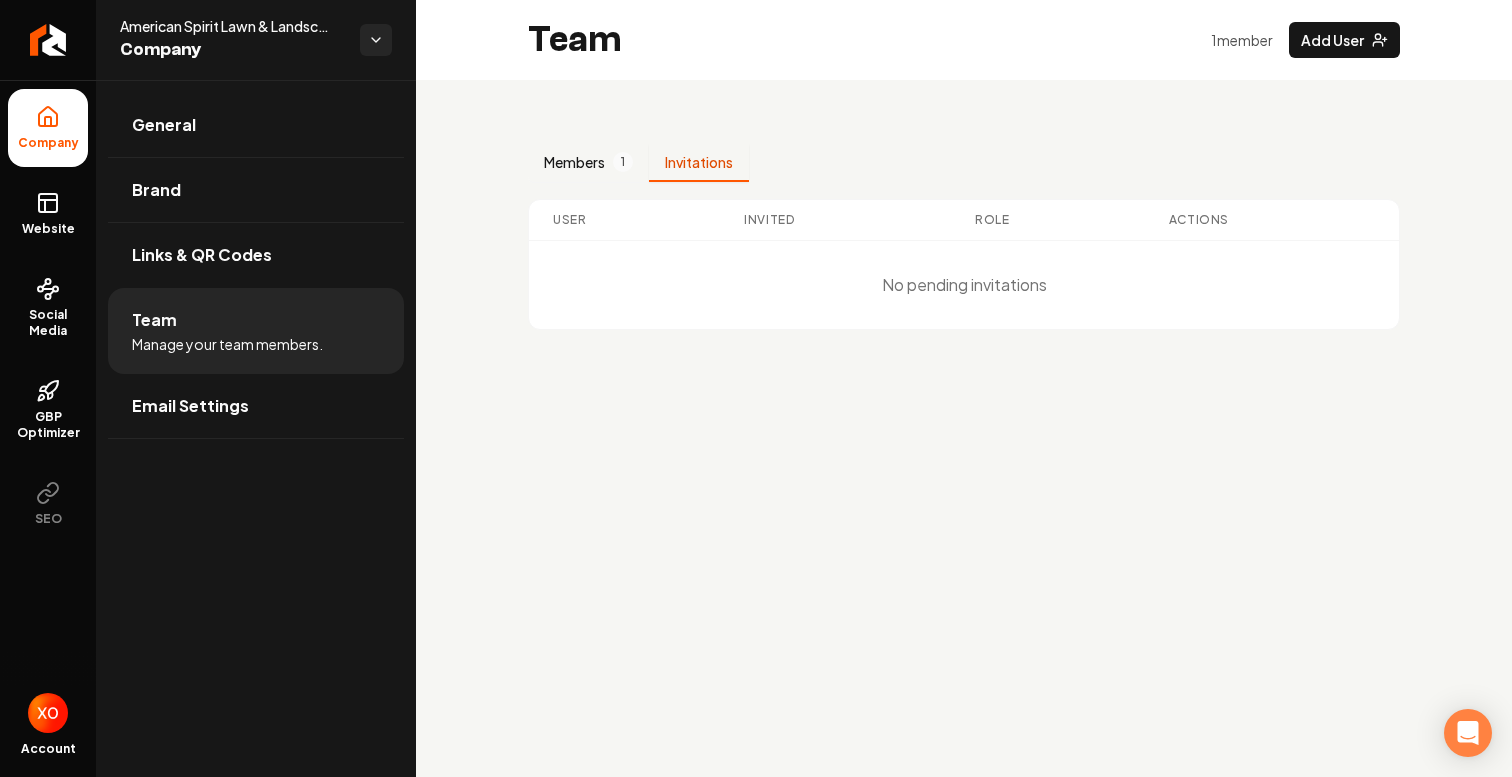 click on "Members 1" at bounding box center [588, 163] 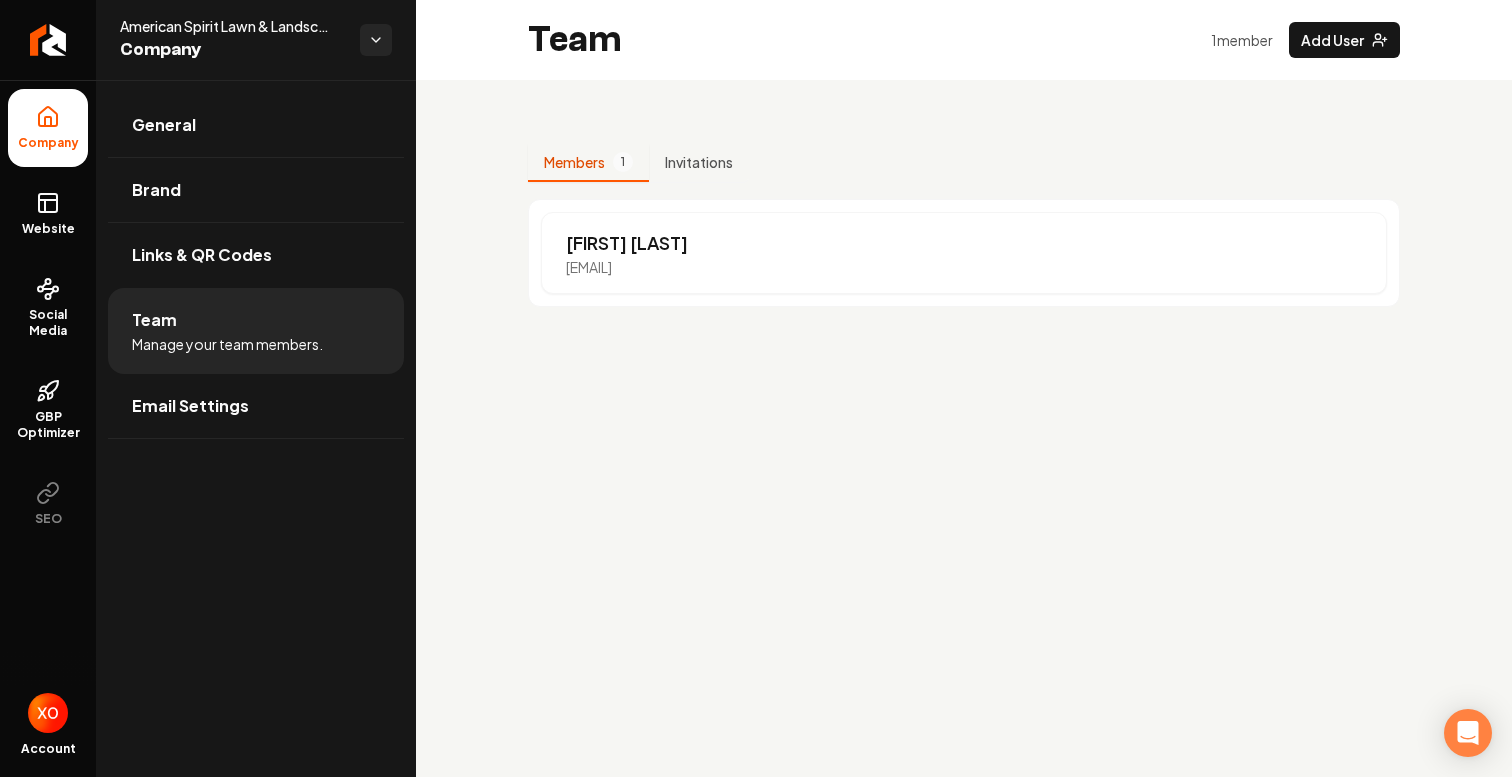 click on "General Brand Links & QR Codes Team Manage your team members. Email Settings" at bounding box center (256, 265) 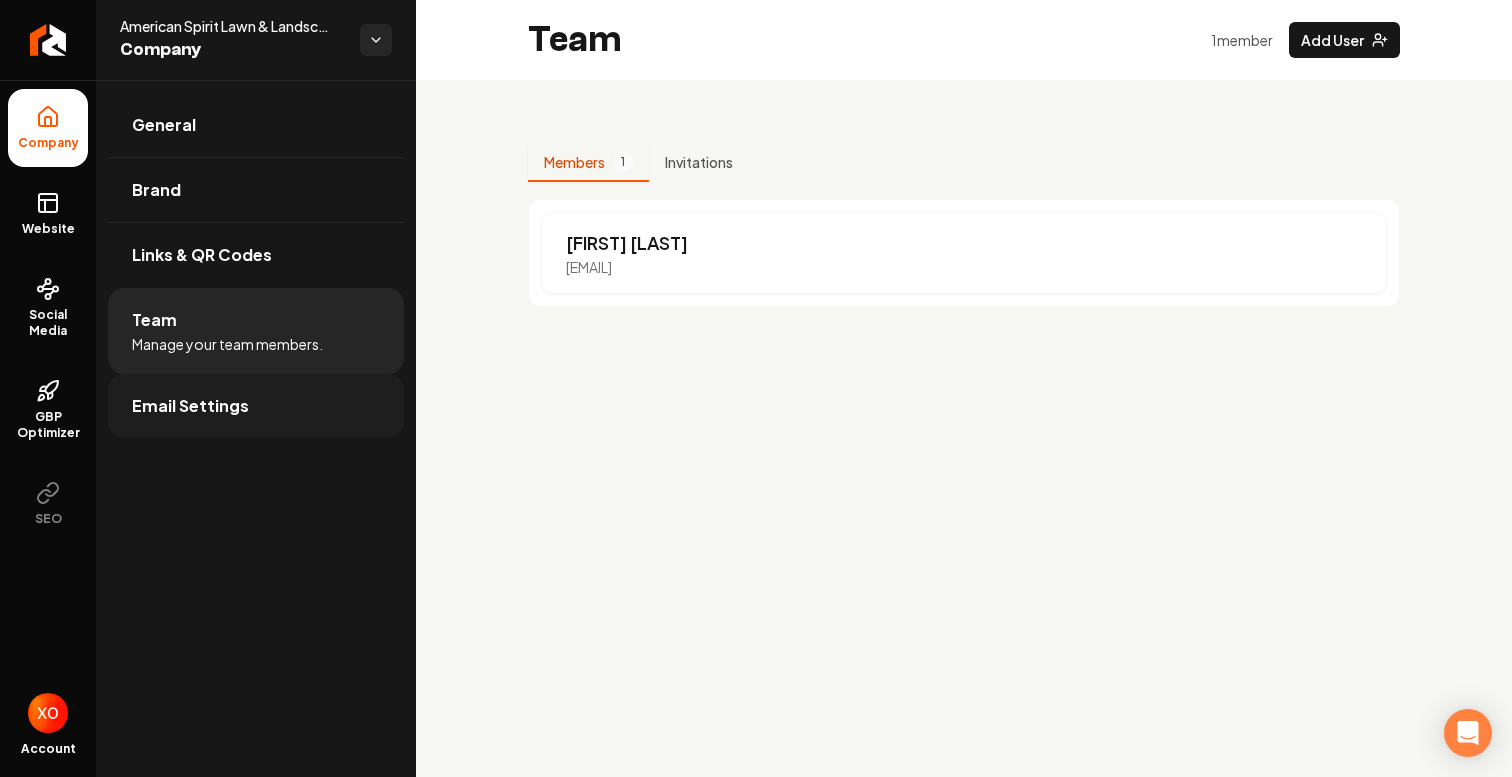 click on "Email Settings" at bounding box center [256, 406] 